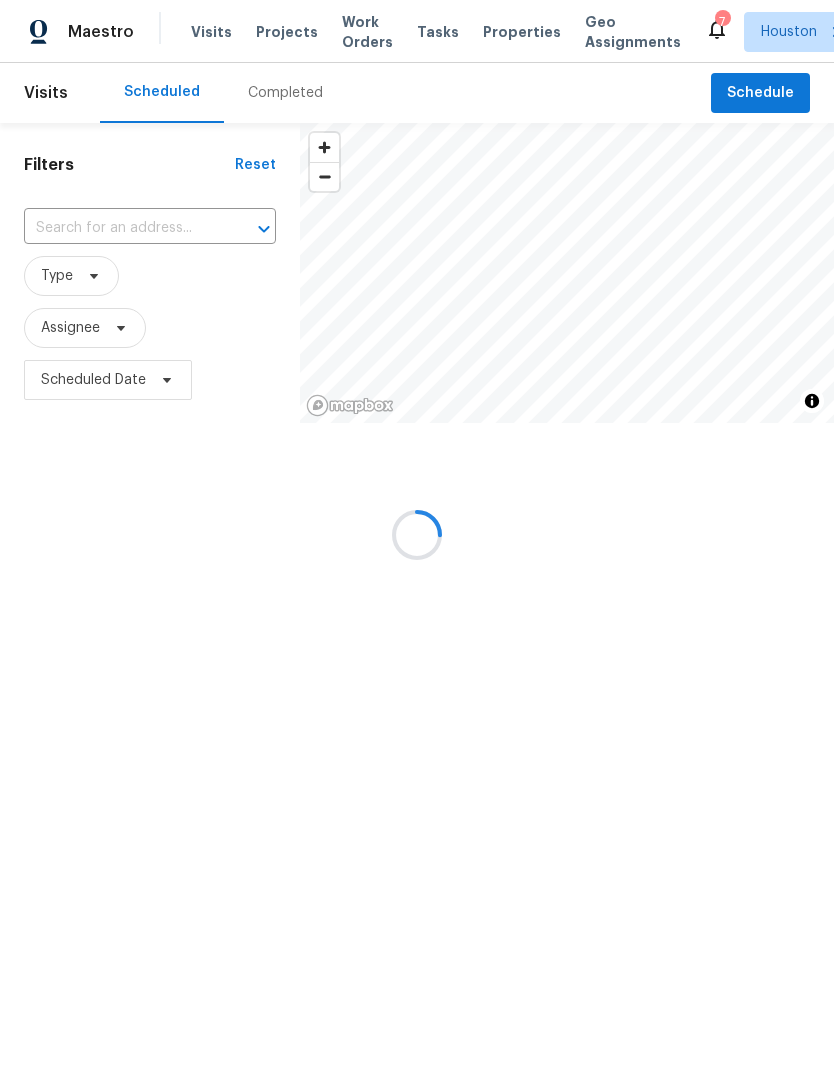 scroll, scrollTop: 0, scrollLeft: 0, axis: both 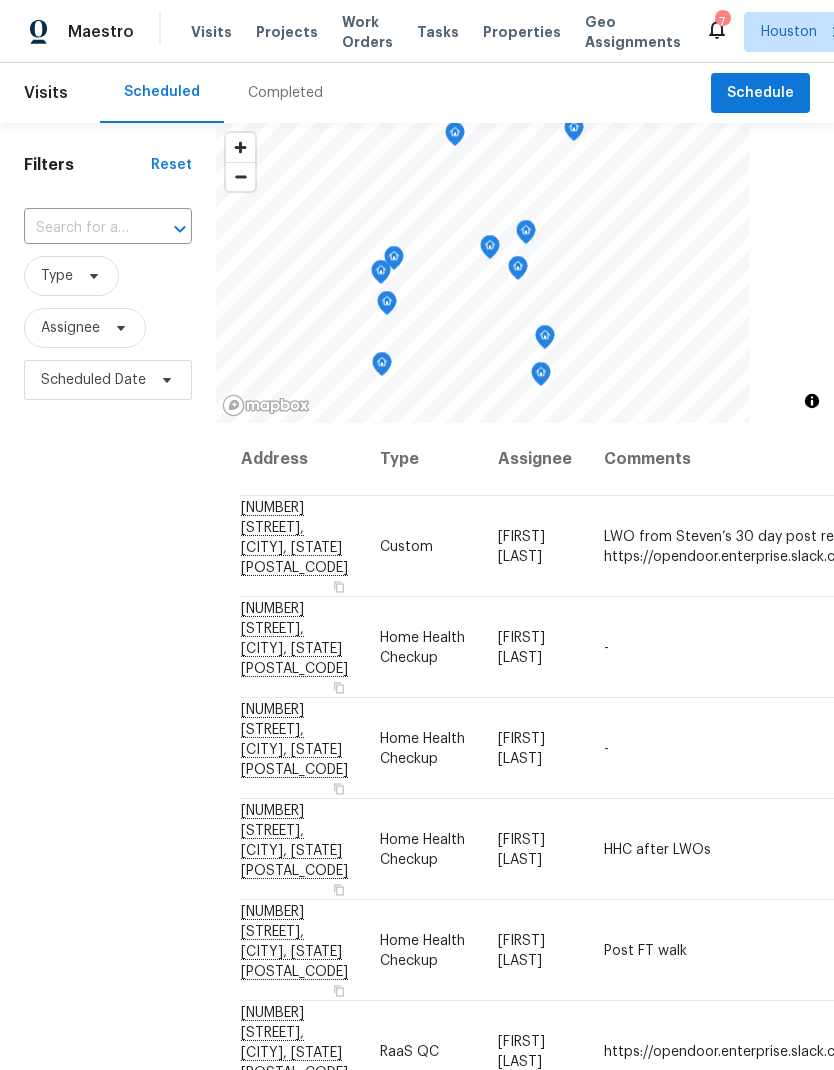 click on "Work Orders" at bounding box center (367, 32) 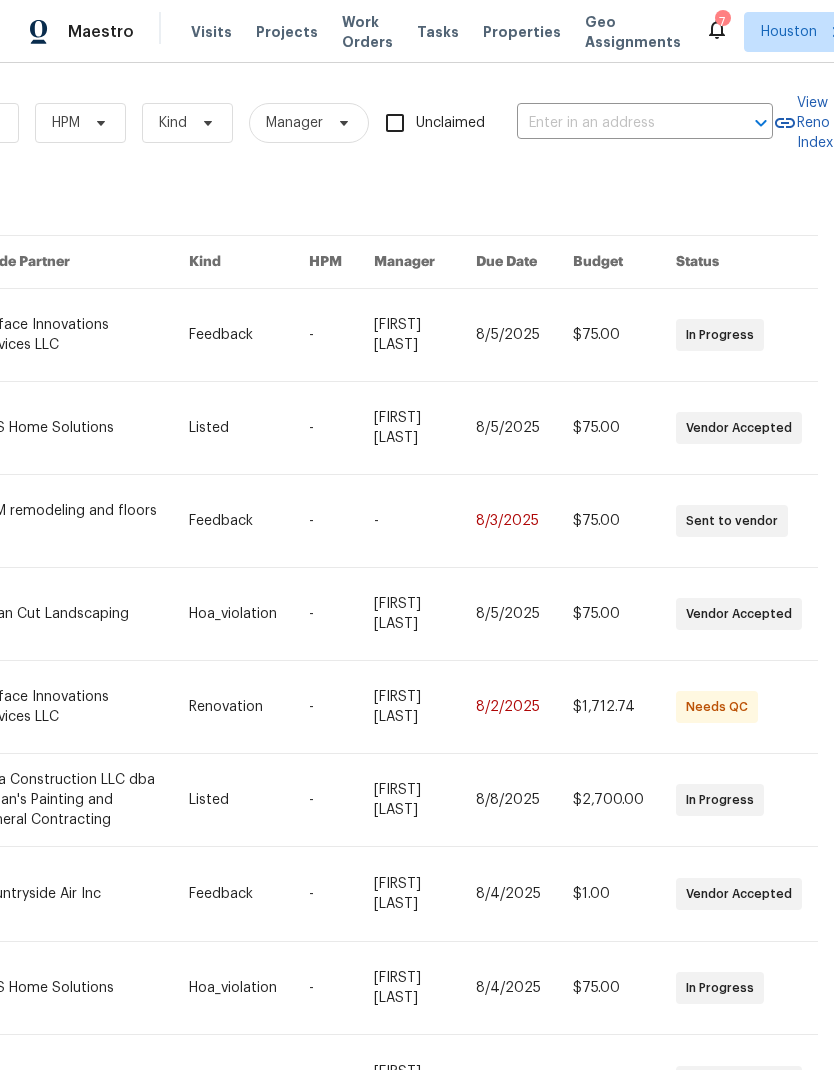 scroll, scrollTop: 0, scrollLeft: 329, axis: horizontal 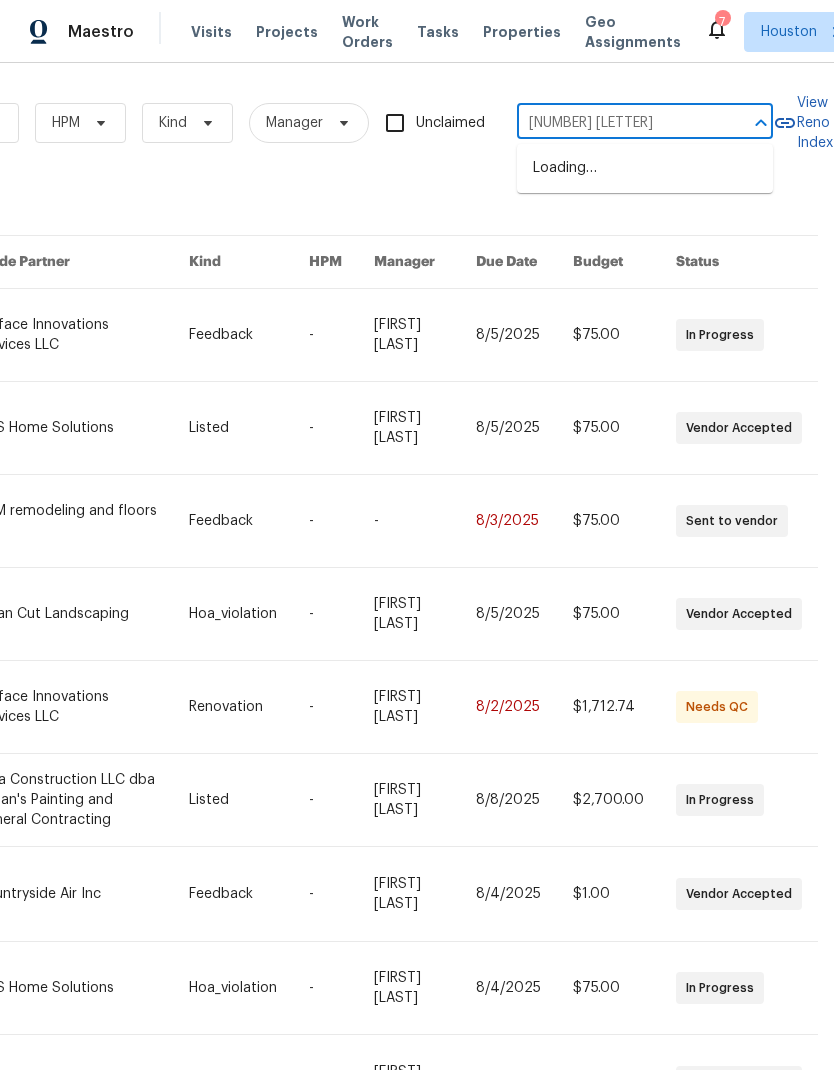 type on "[NUMBER] [STREET]" 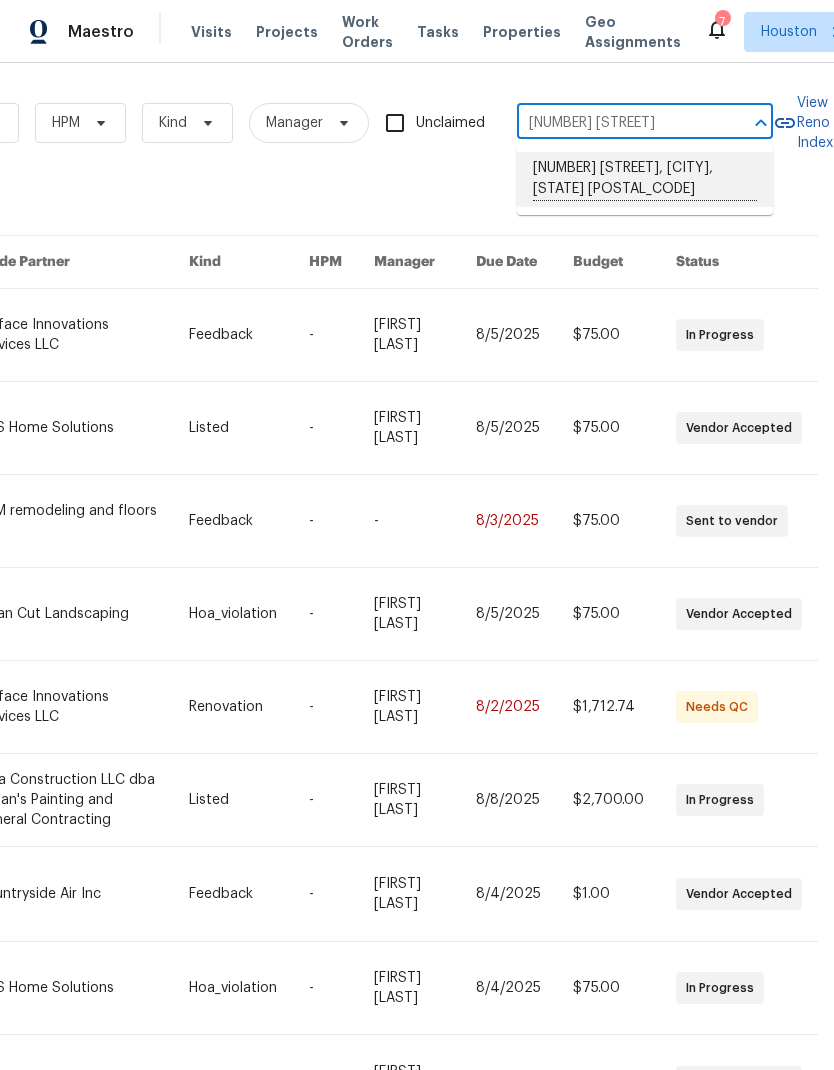 click on "[NUMBER] [STREET], [CITY], [STATE] [POSTAL_CODE]" at bounding box center [645, 179] 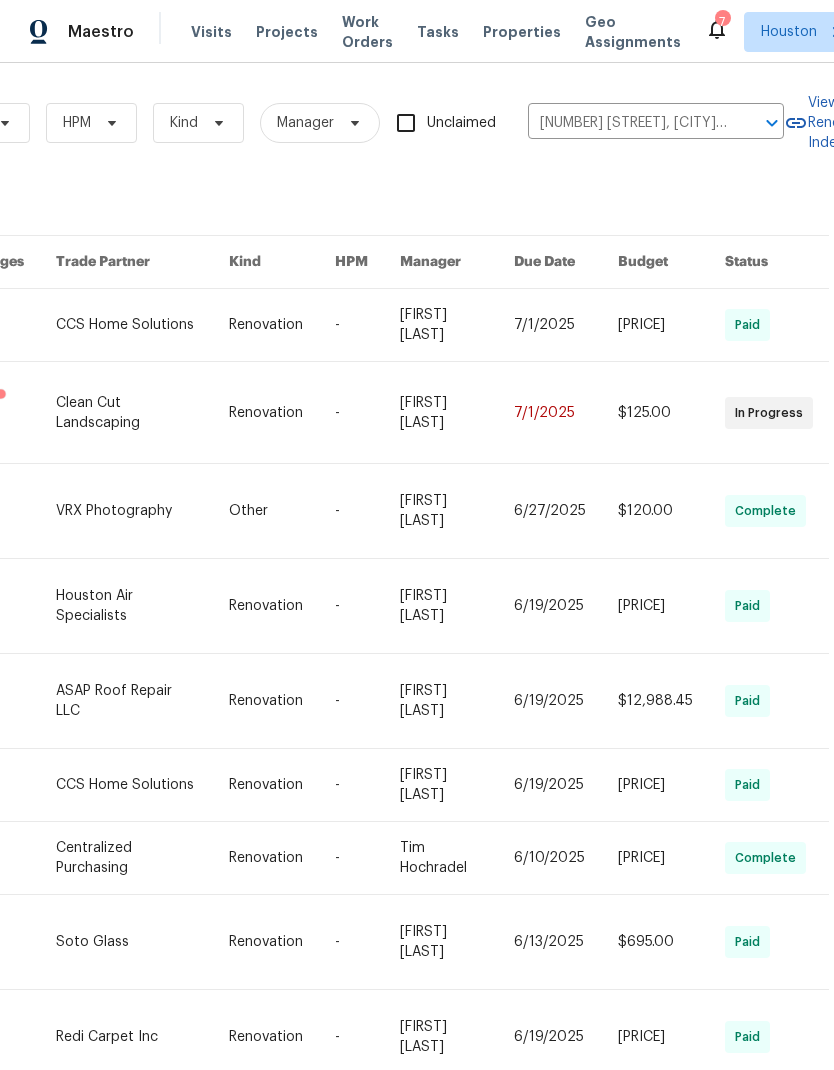 scroll, scrollTop: 0, scrollLeft: 318, axis: horizontal 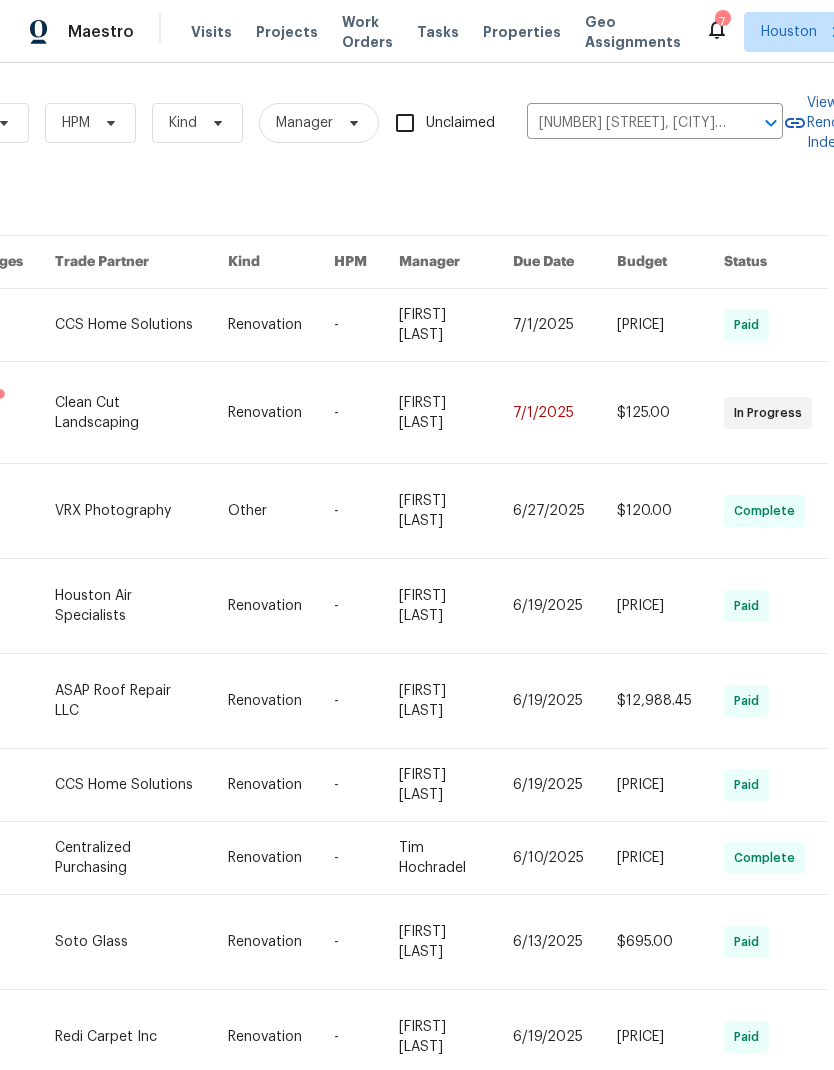 click at bounding box center [670, 412] 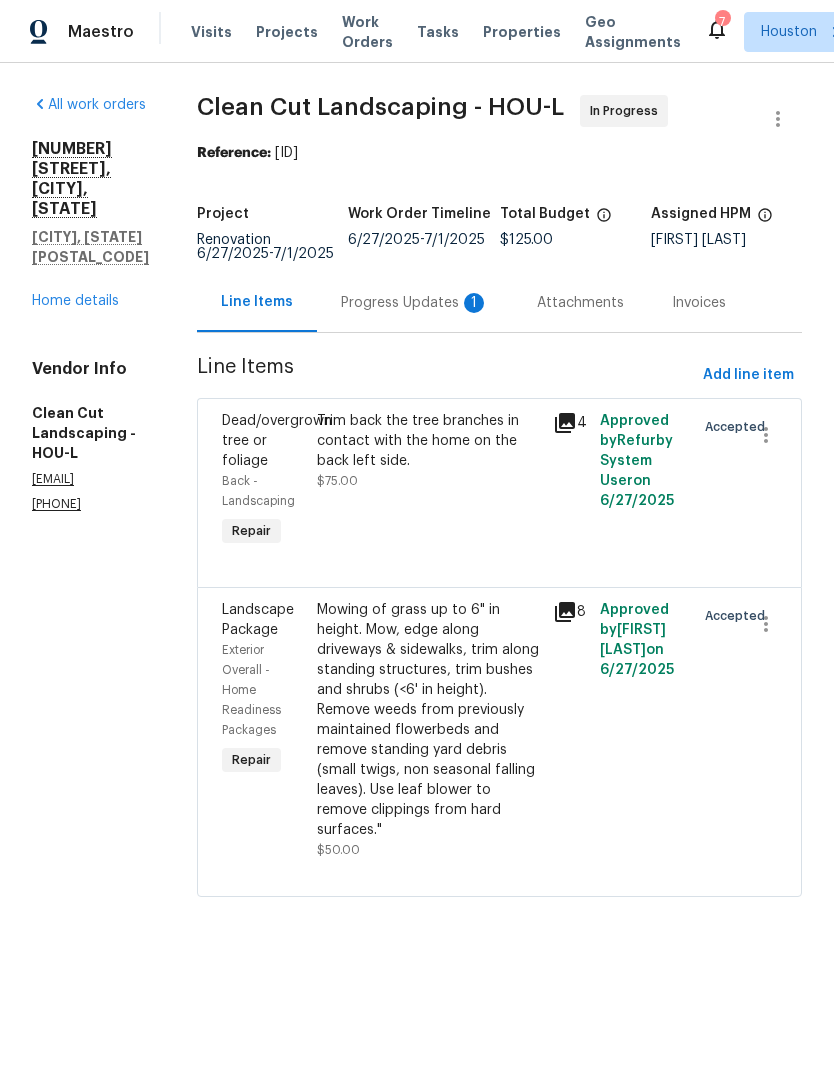 click on "Trim back the tree branches in contact with the home on the back left side." at bounding box center [429, 441] 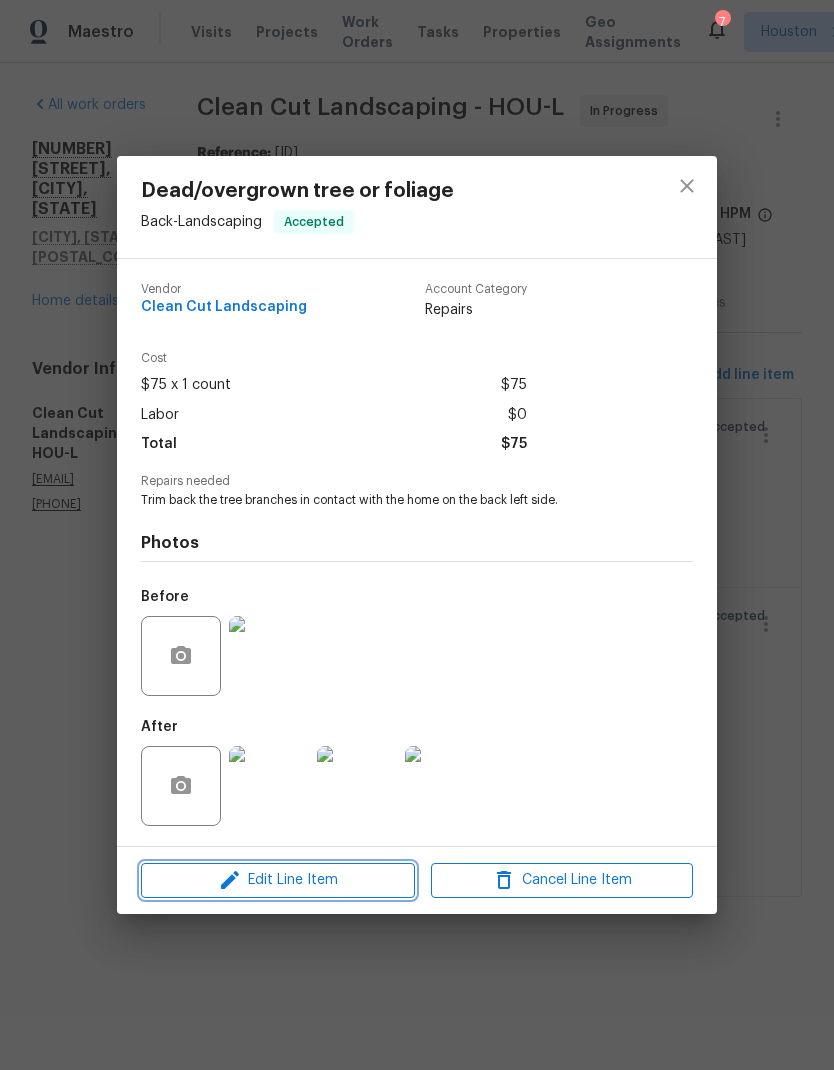 click on "Edit Line Item" at bounding box center [278, 880] 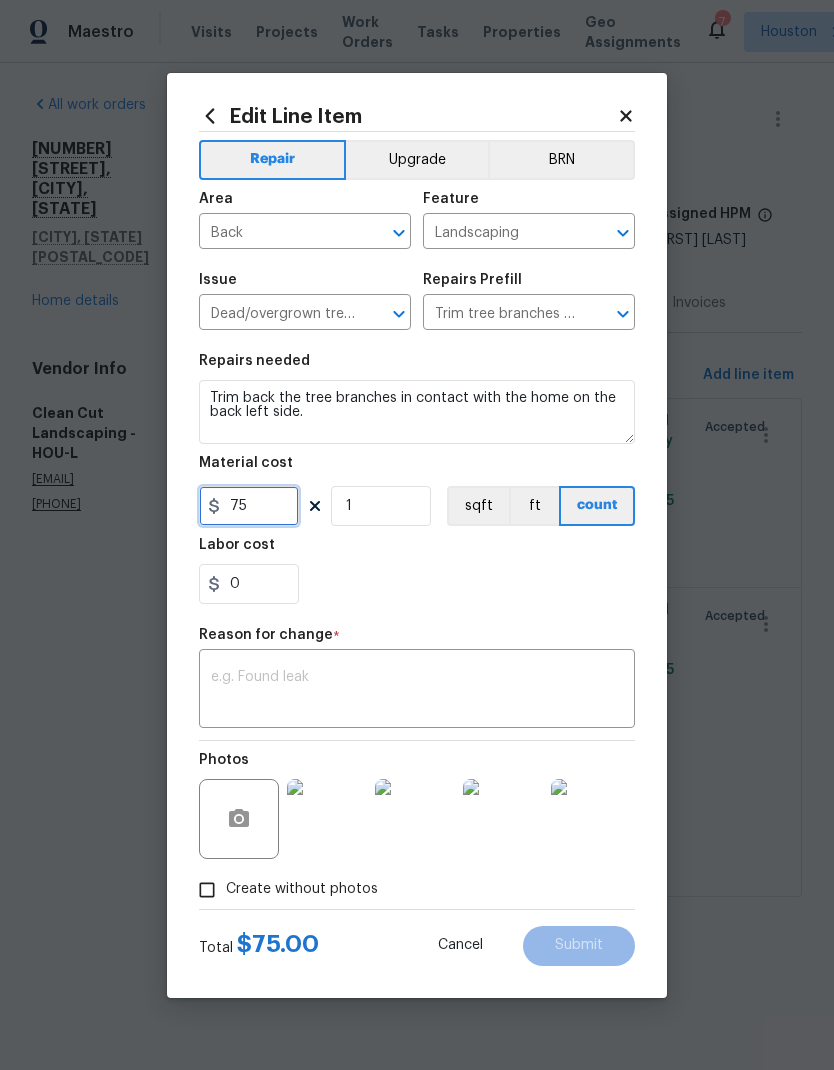 click on "75" at bounding box center (249, 506) 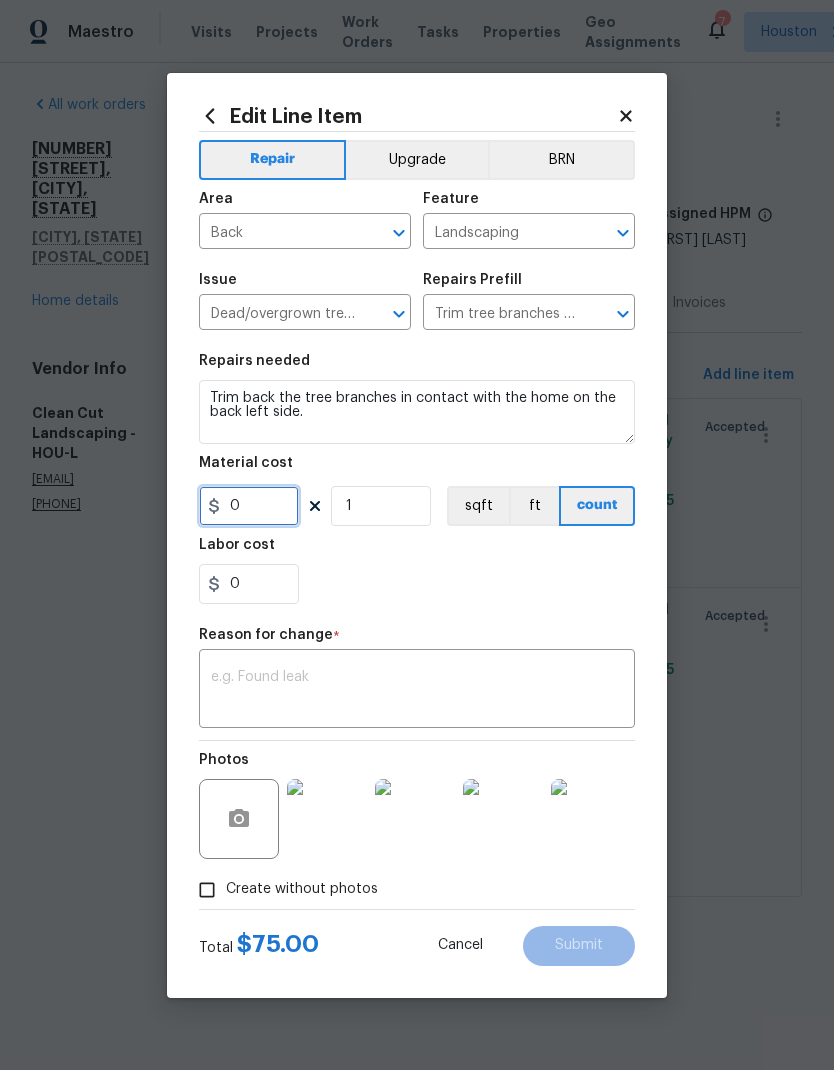click on "0" at bounding box center [249, 506] 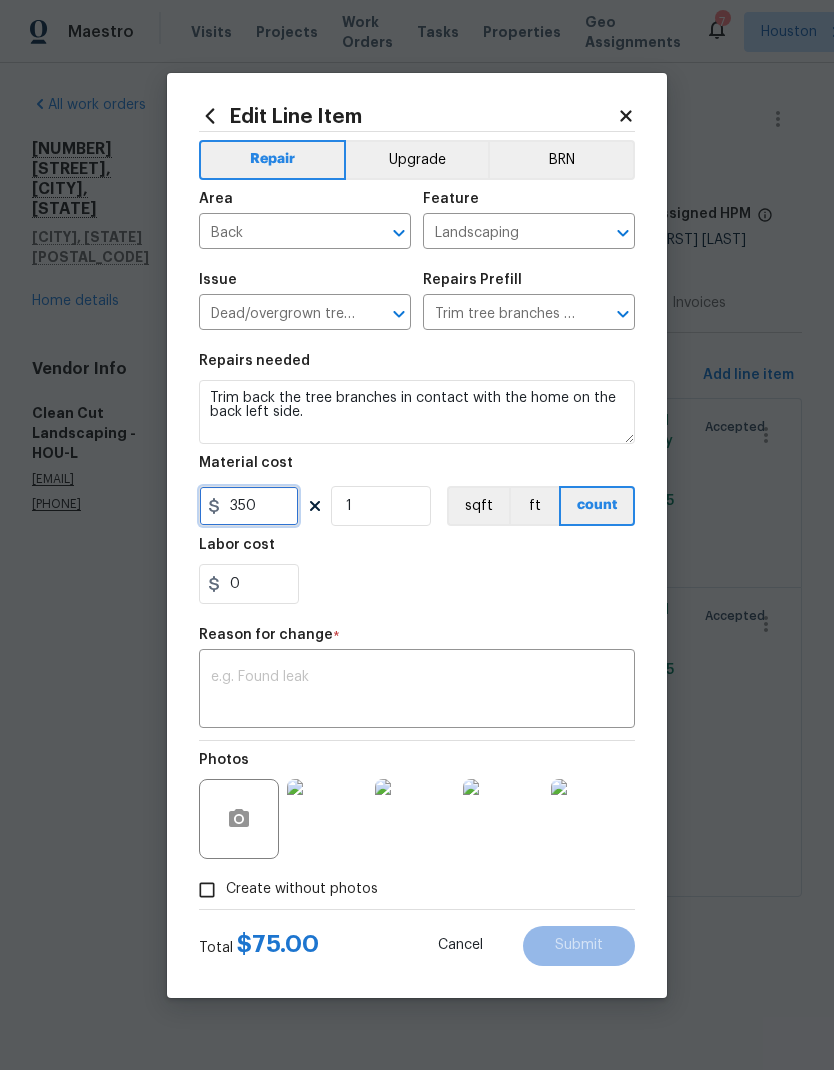 type on "350" 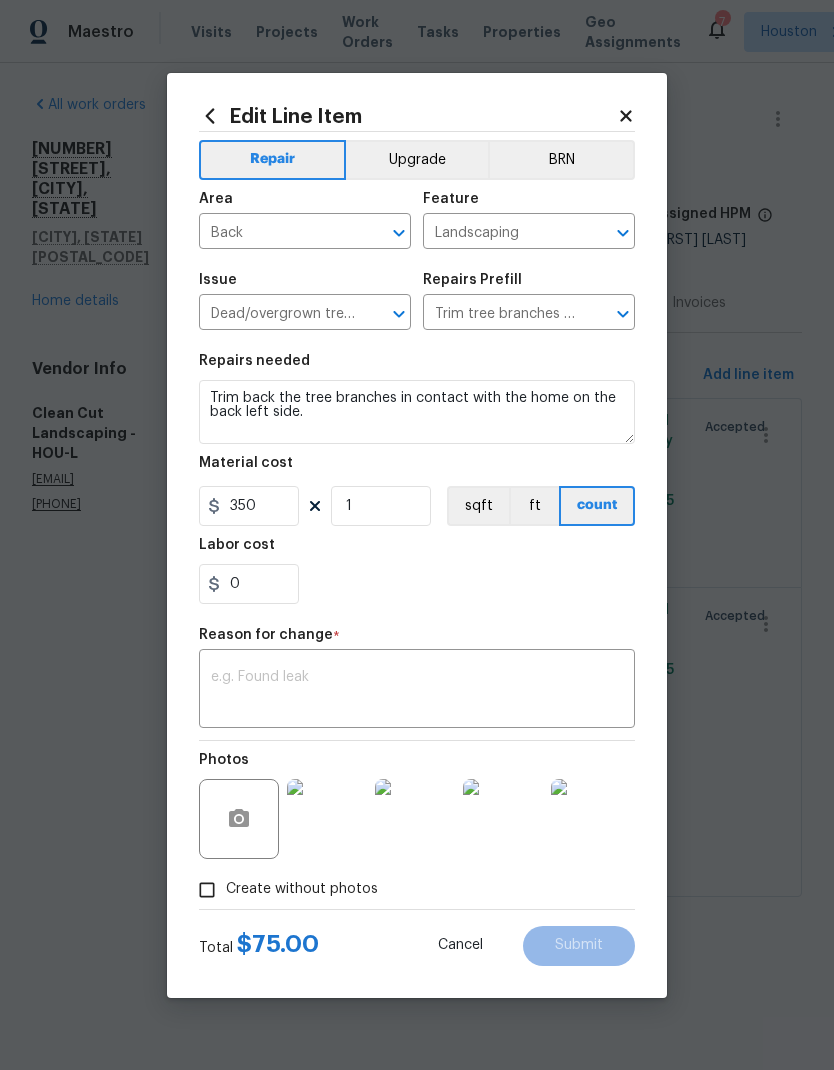 click on "0" at bounding box center (417, 584) 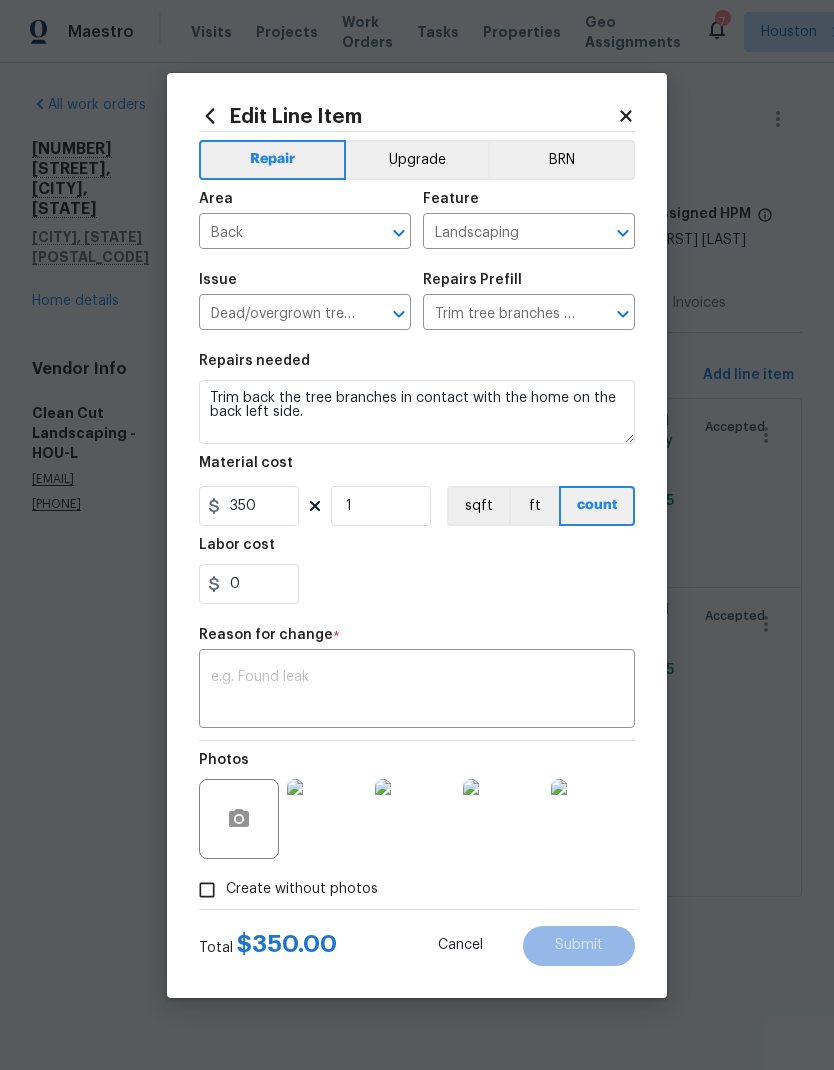 click at bounding box center (417, 691) 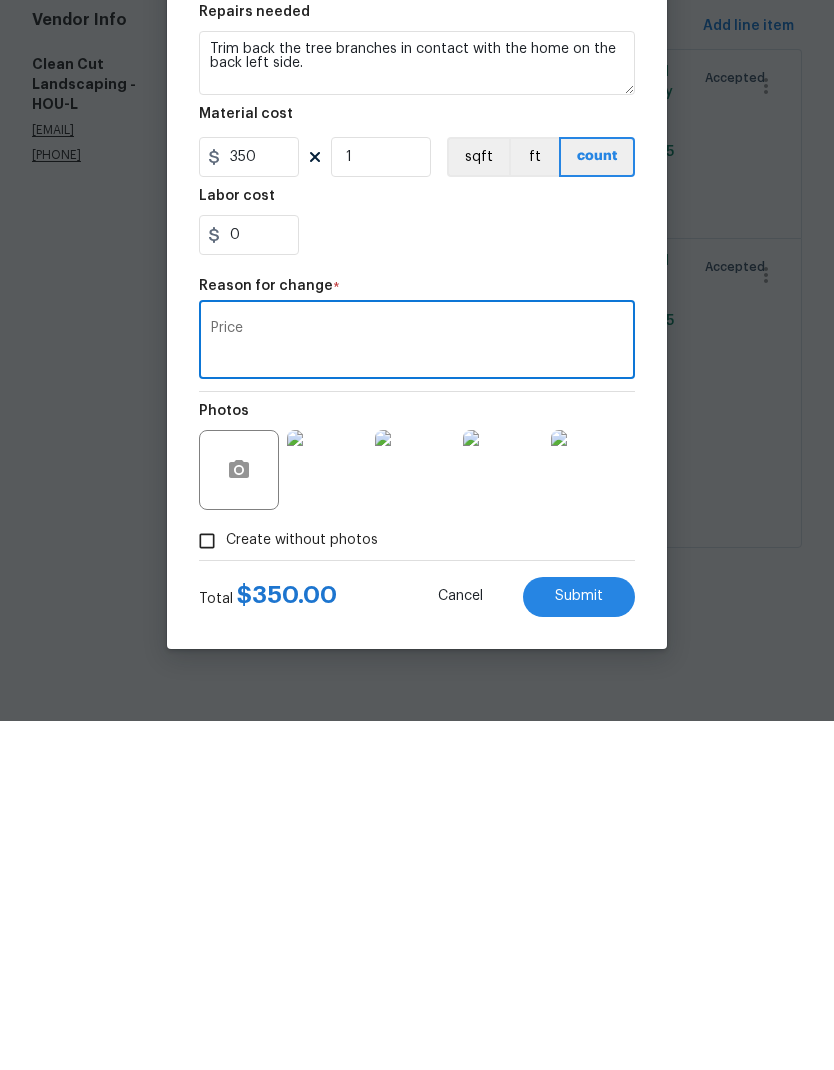 type on "Price" 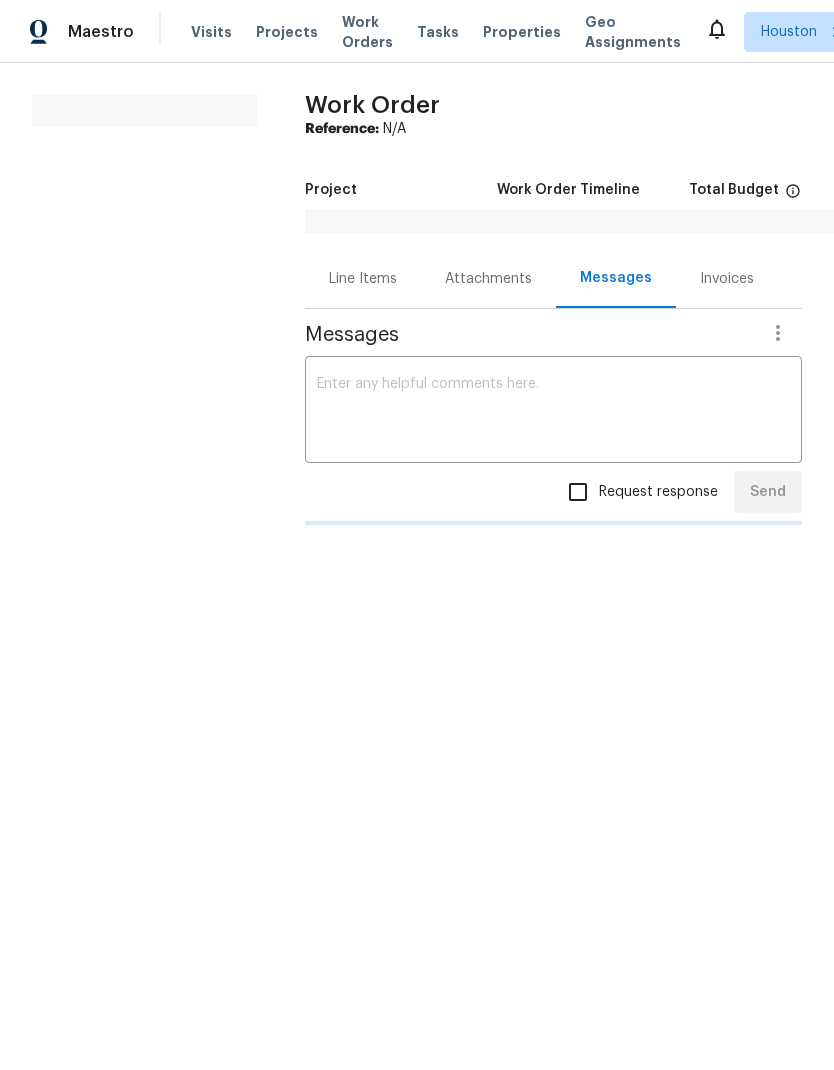 scroll, scrollTop: 0, scrollLeft: 0, axis: both 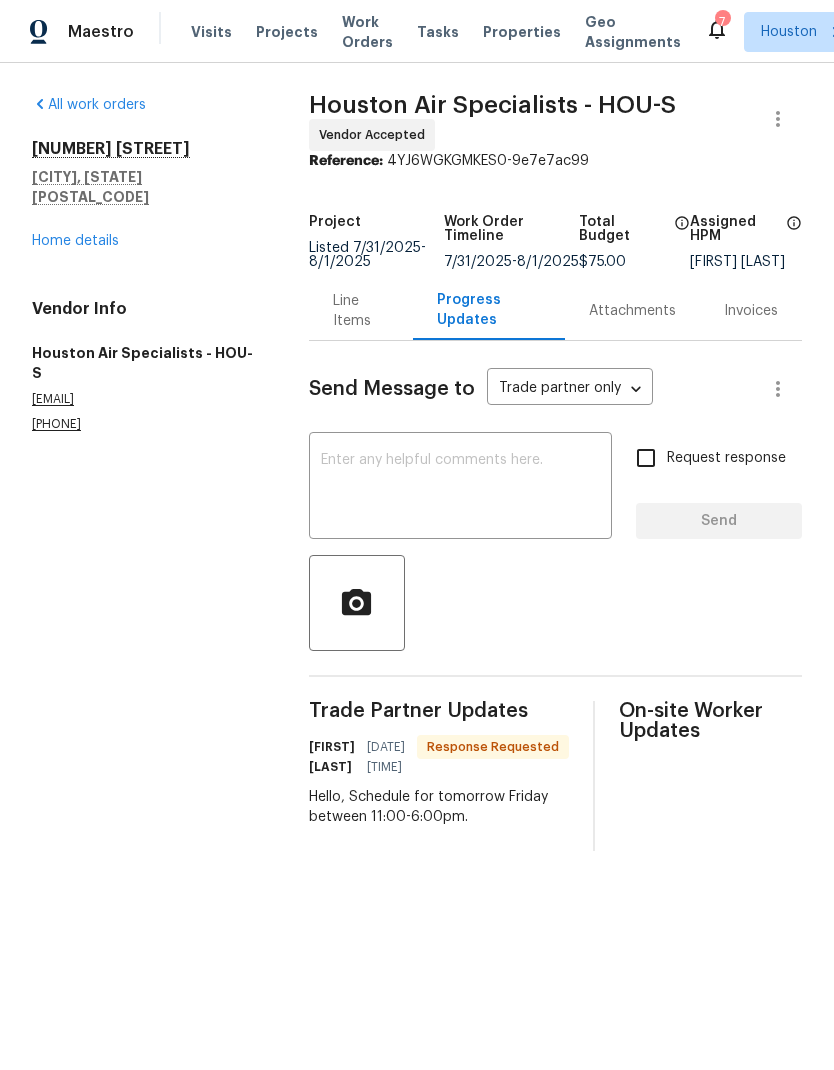 click at bounding box center (460, 488) 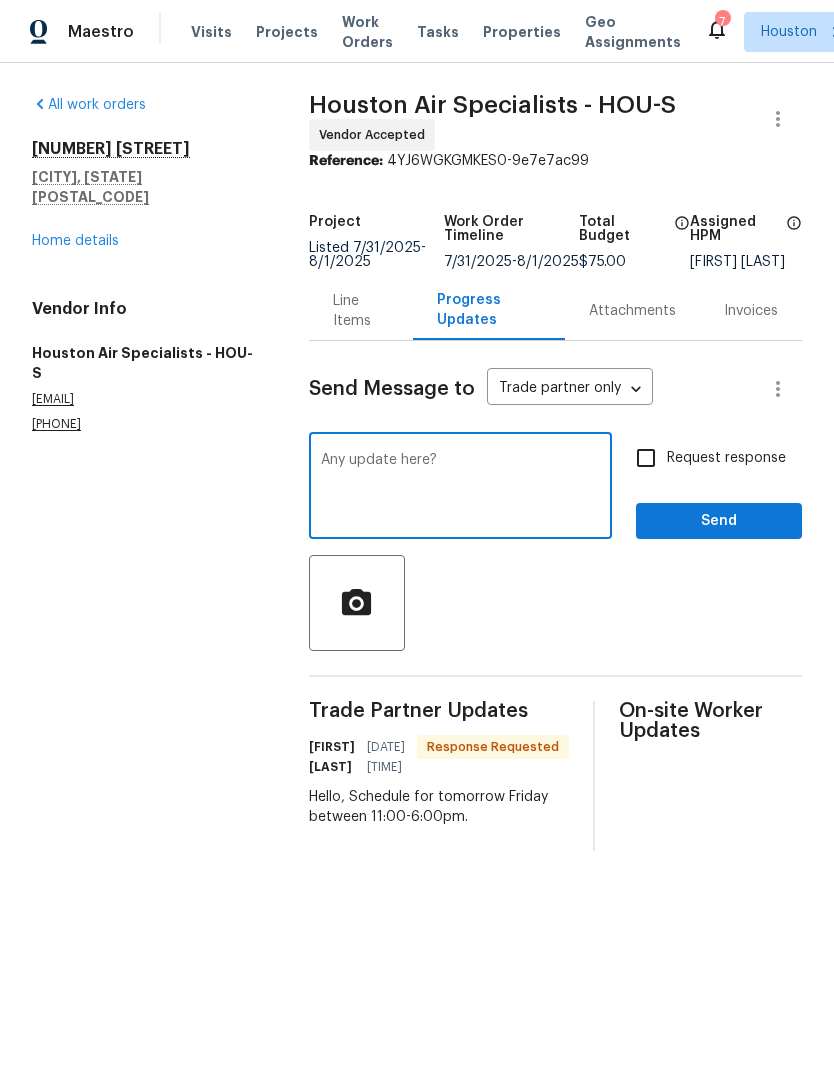 type on "Any update here?" 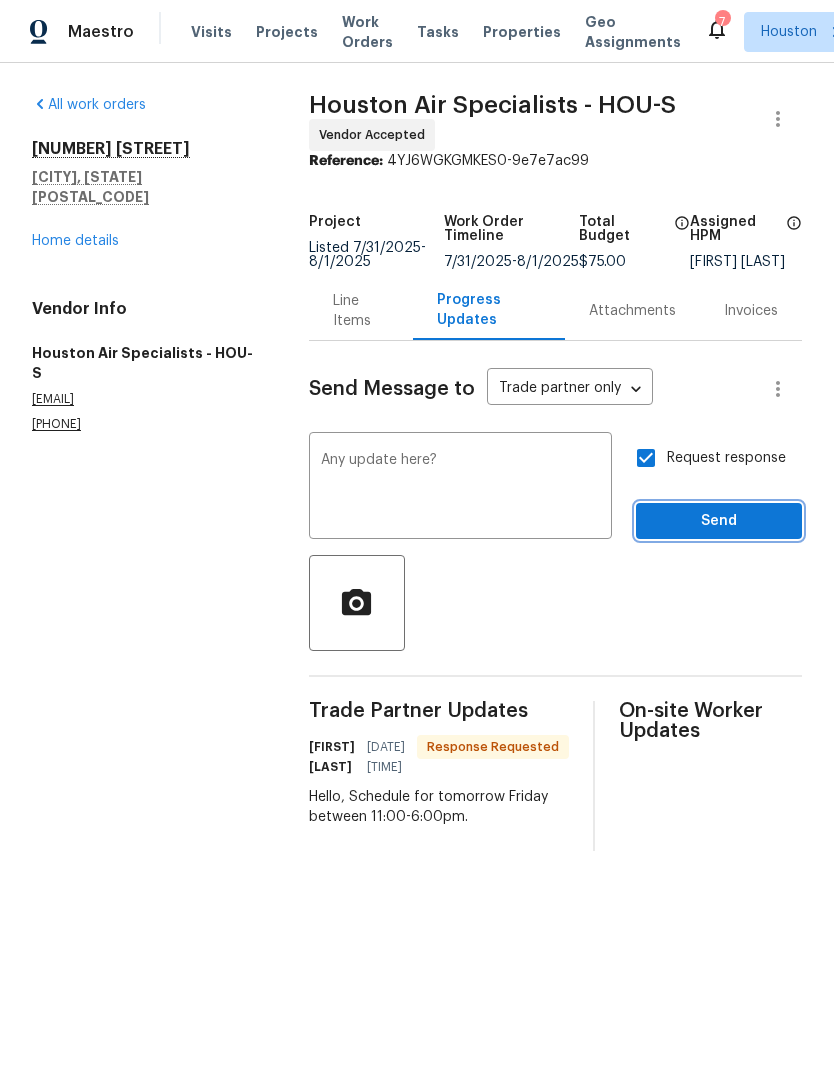 click on "Send" at bounding box center (719, 521) 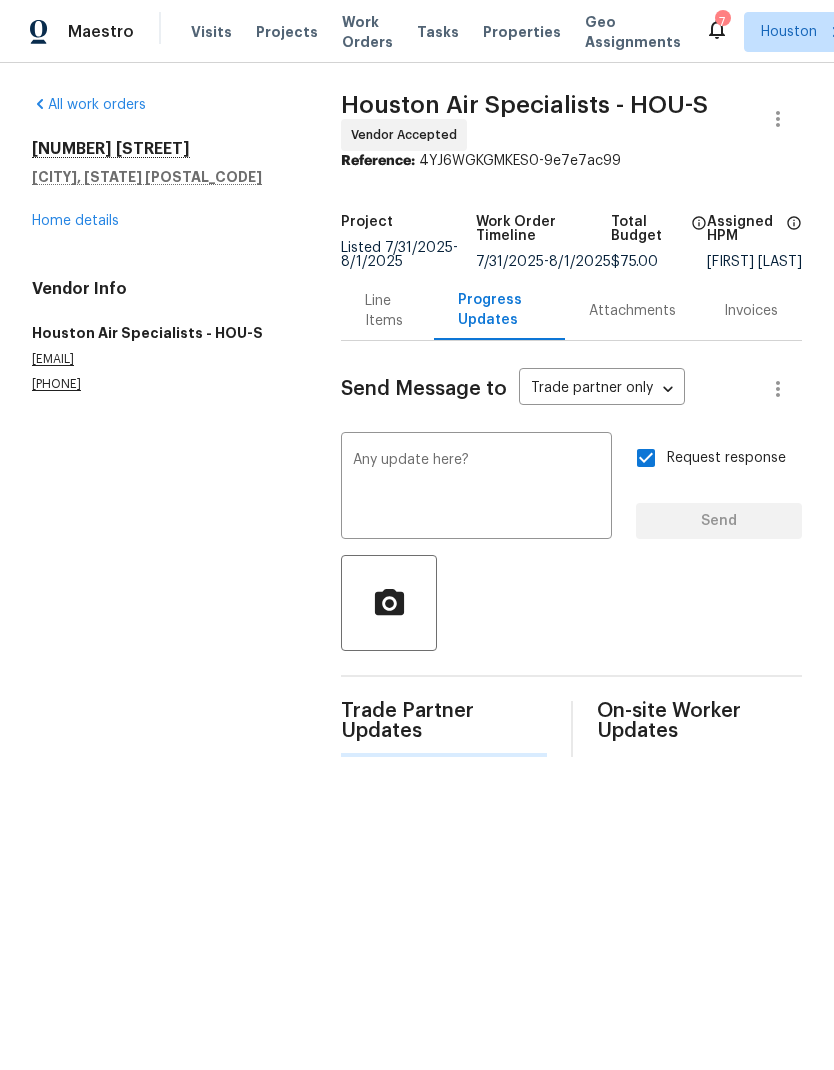 type 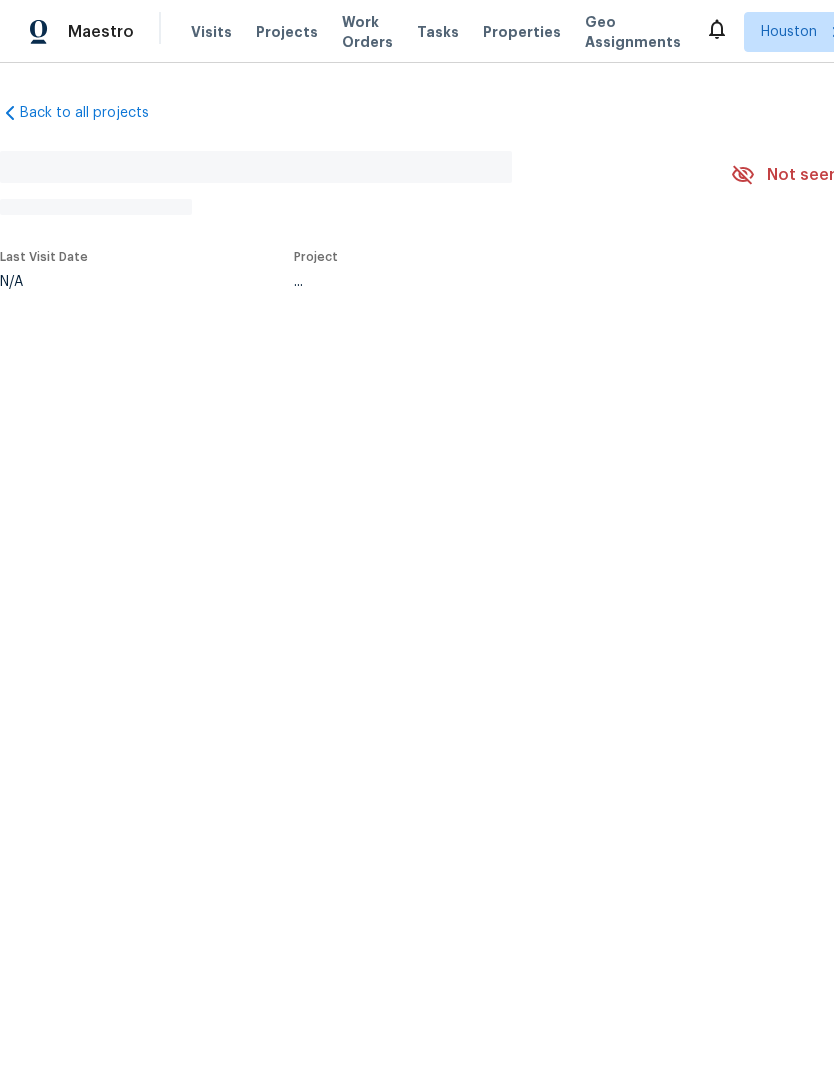 scroll, scrollTop: 0, scrollLeft: 0, axis: both 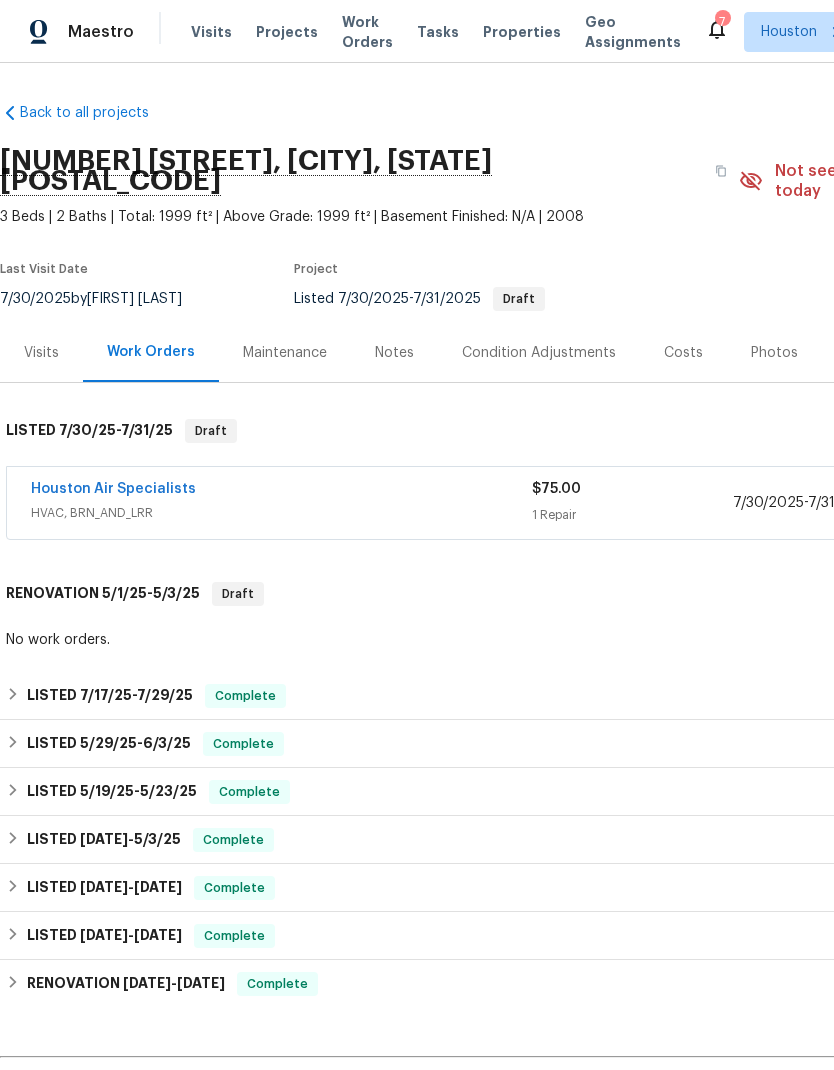 click on "Houston Air Specialists" at bounding box center [113, 489] 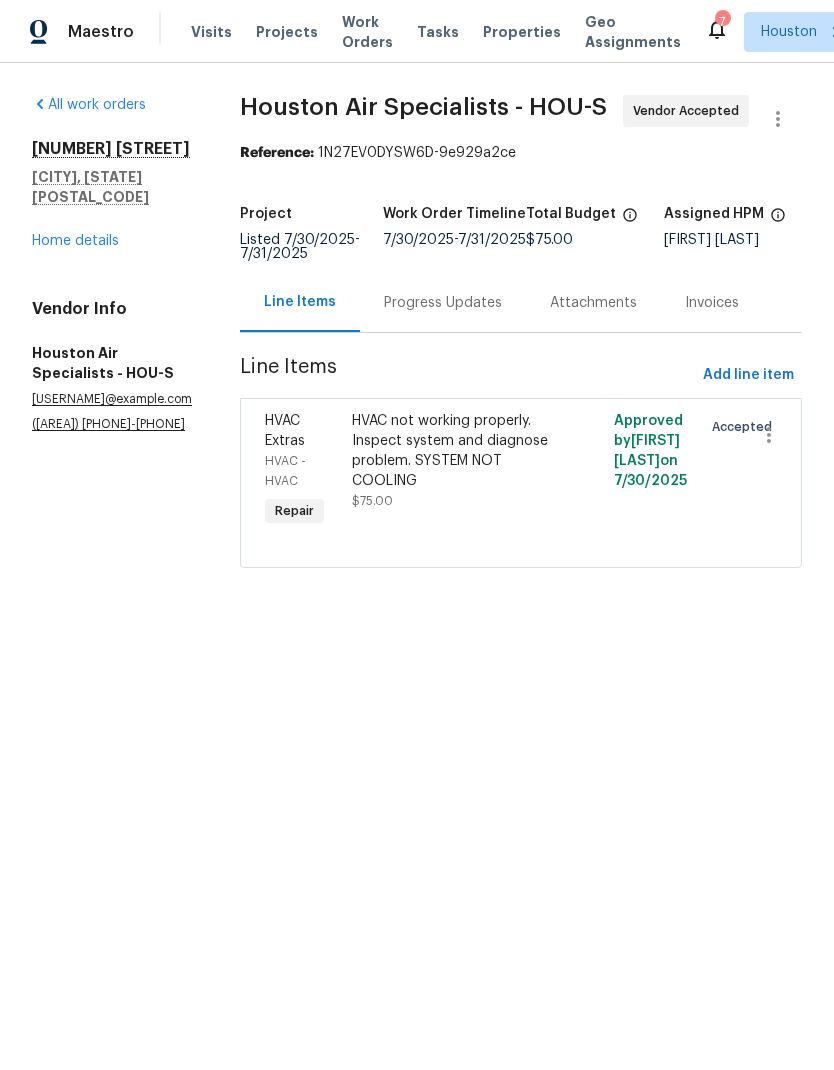 click on "Progress Updates" at bounding box center [443, 303] 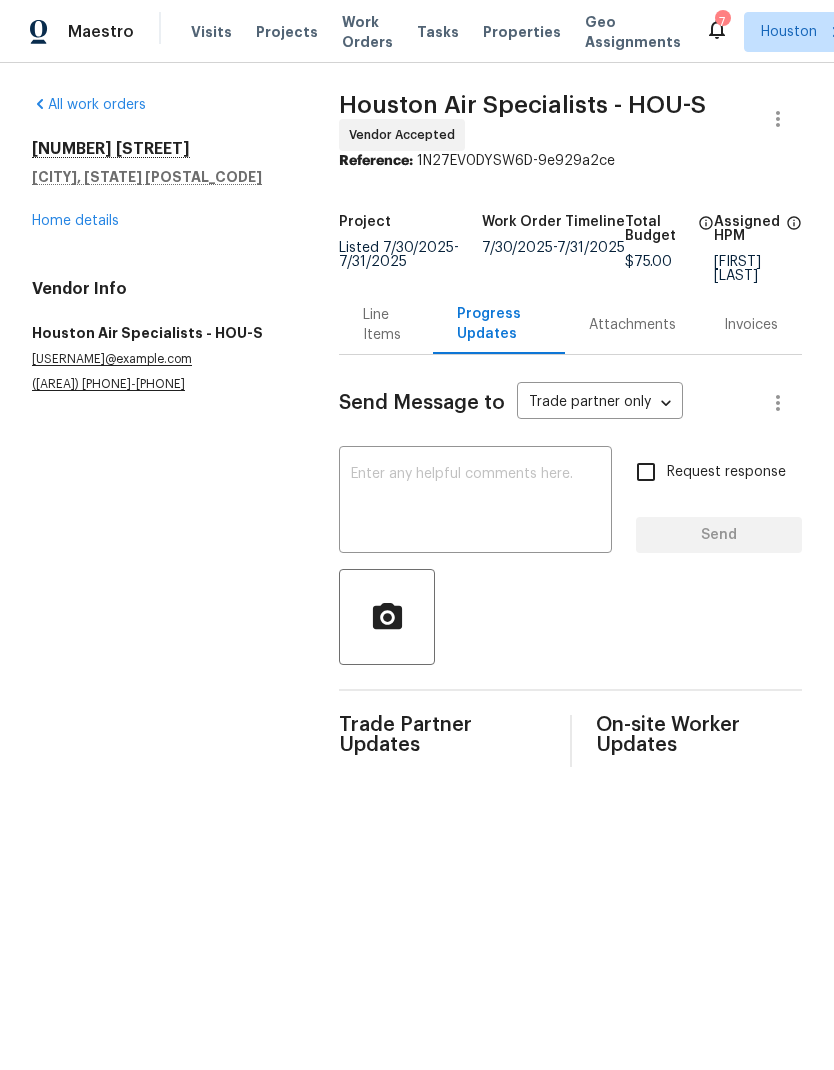 click at bounding box center (475, 502) 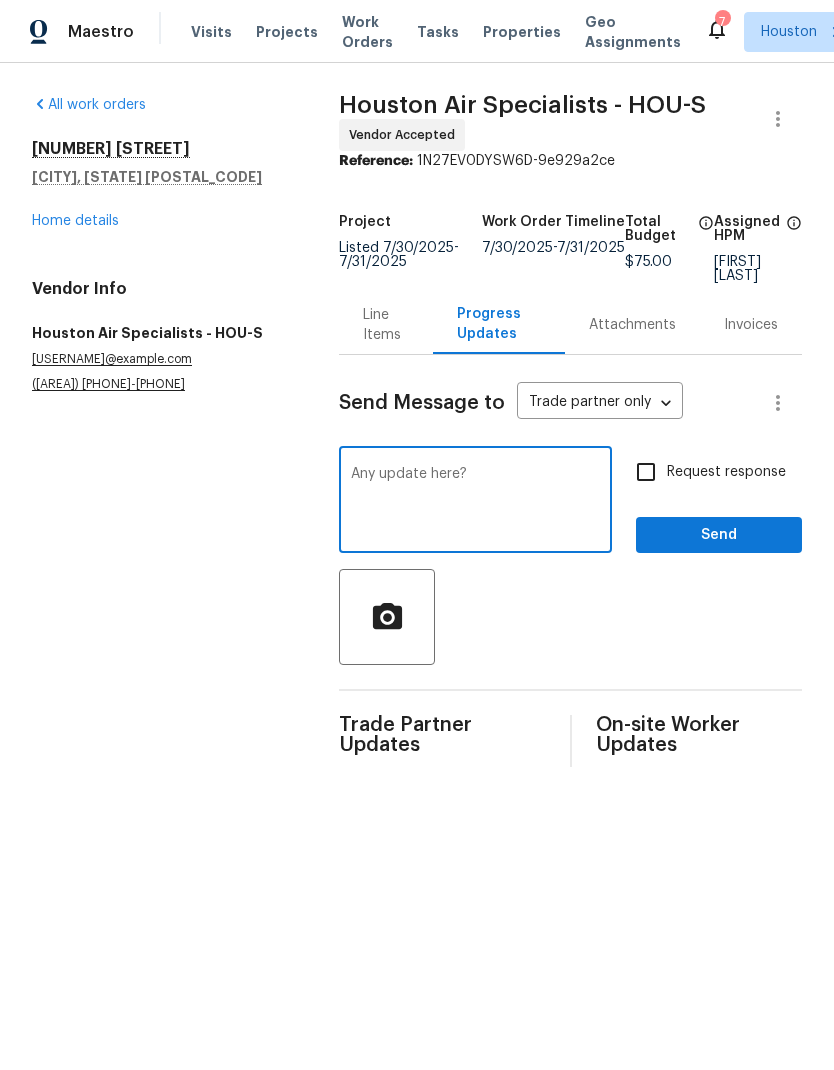 type on "Any update here?" 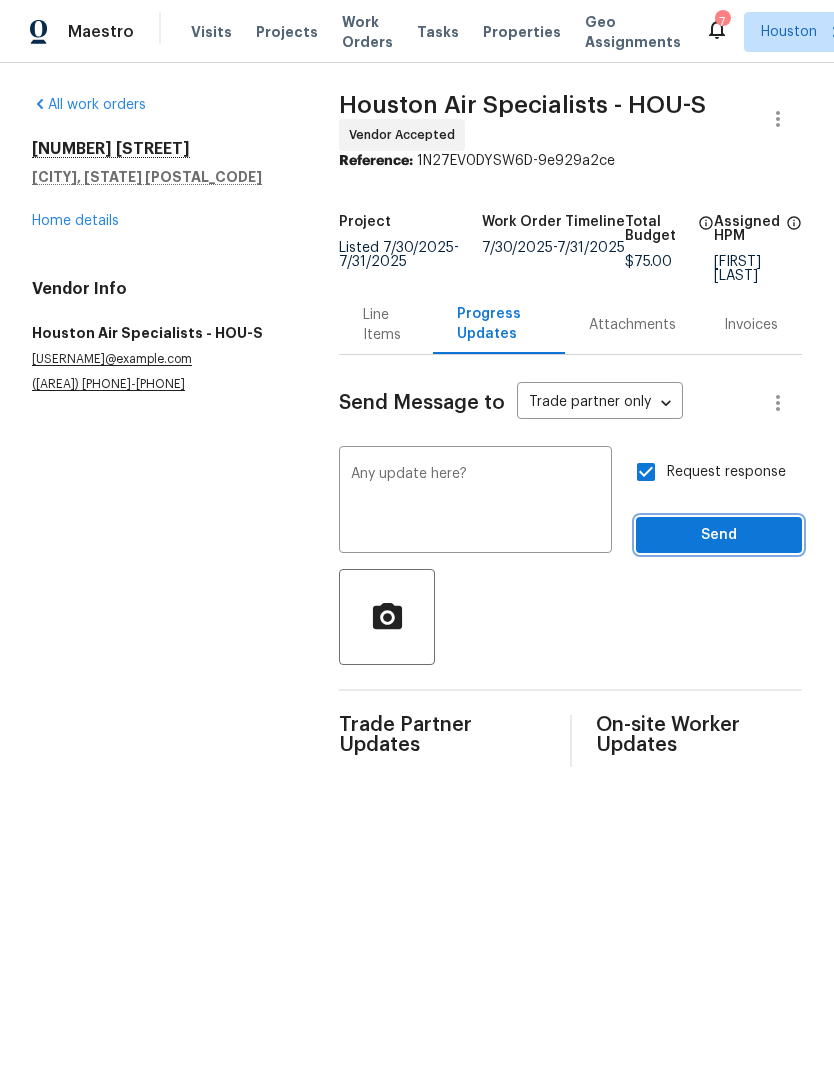 click on "Send" at bounding box center [719, 535] 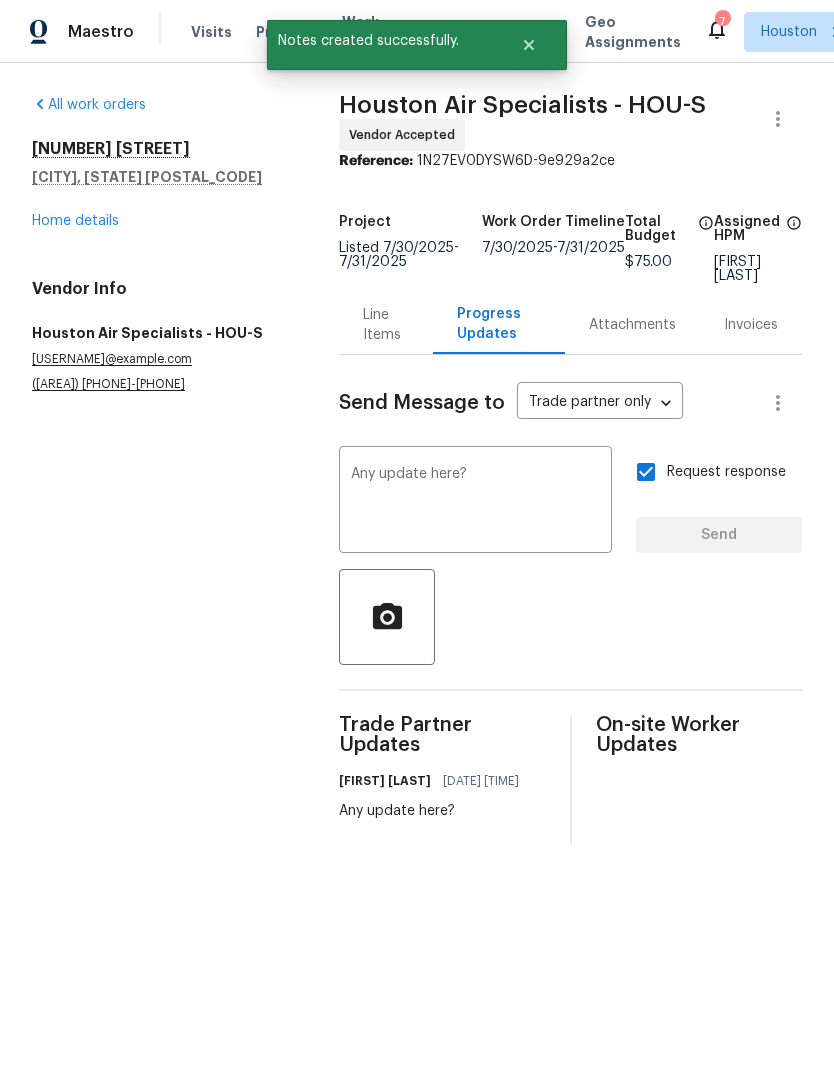 type 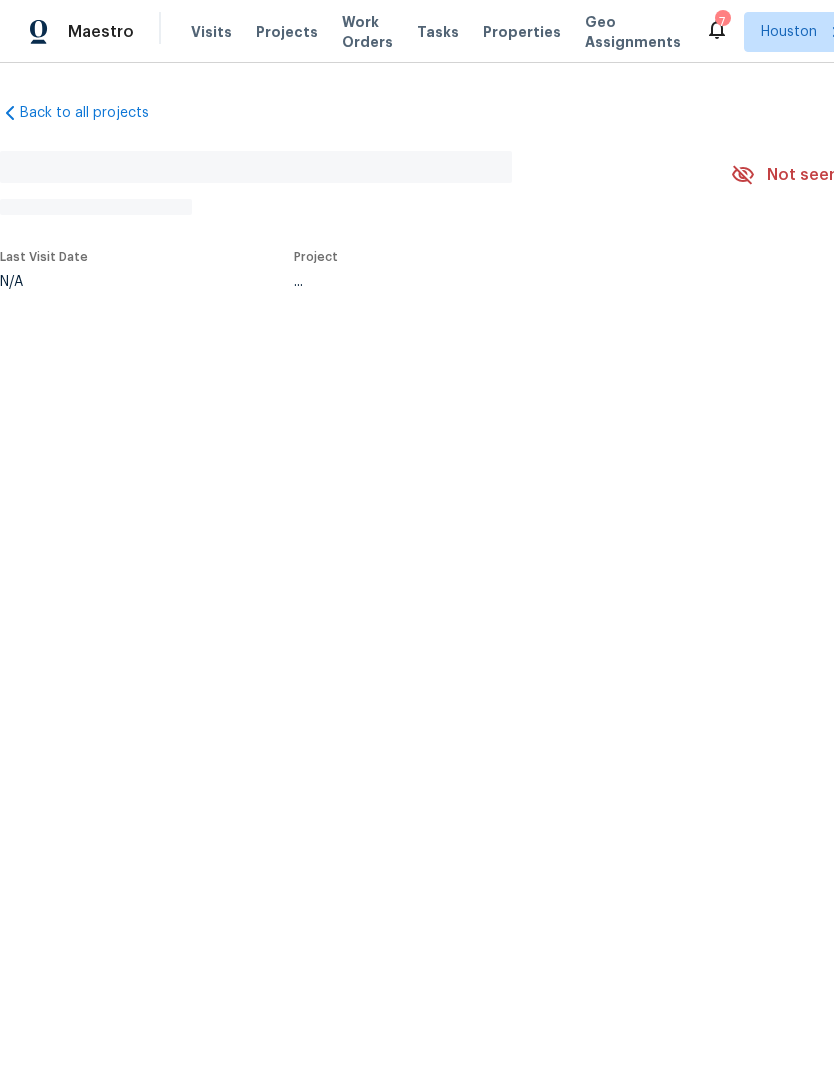 scroll, scrollTop: 0, scrollLeft: 0, axis: both 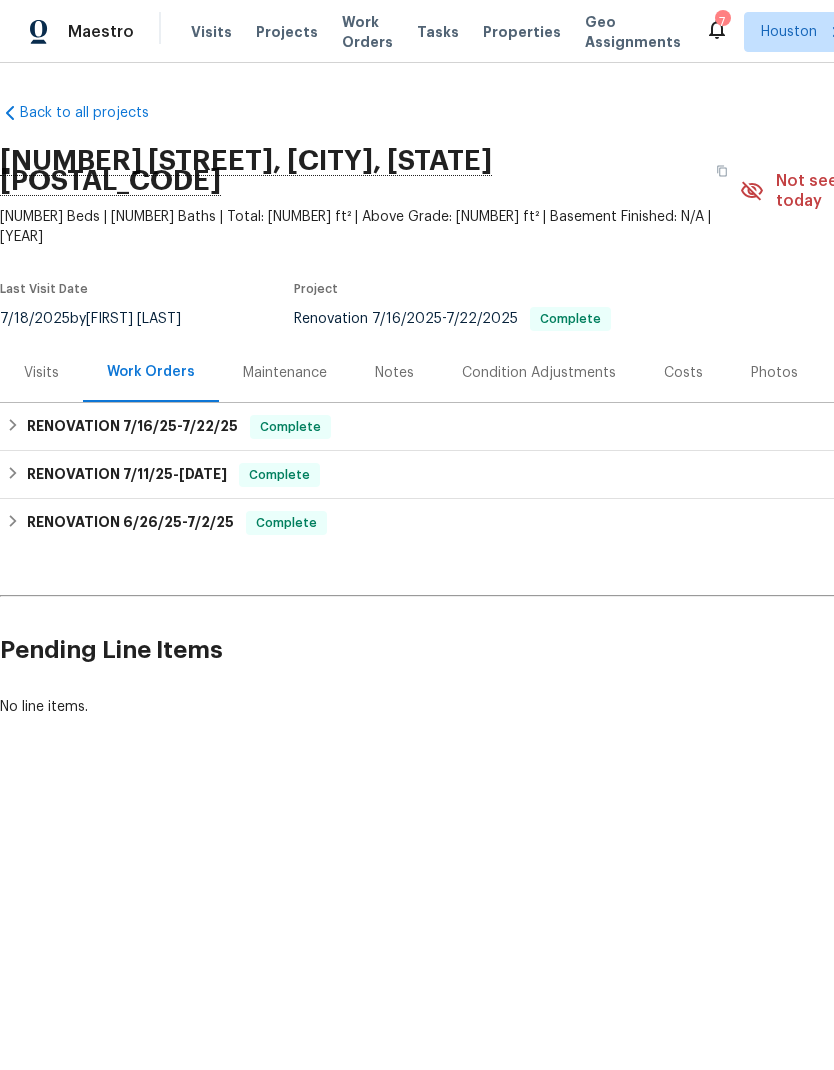 click on "Photos" at bounding box center (774, 373) 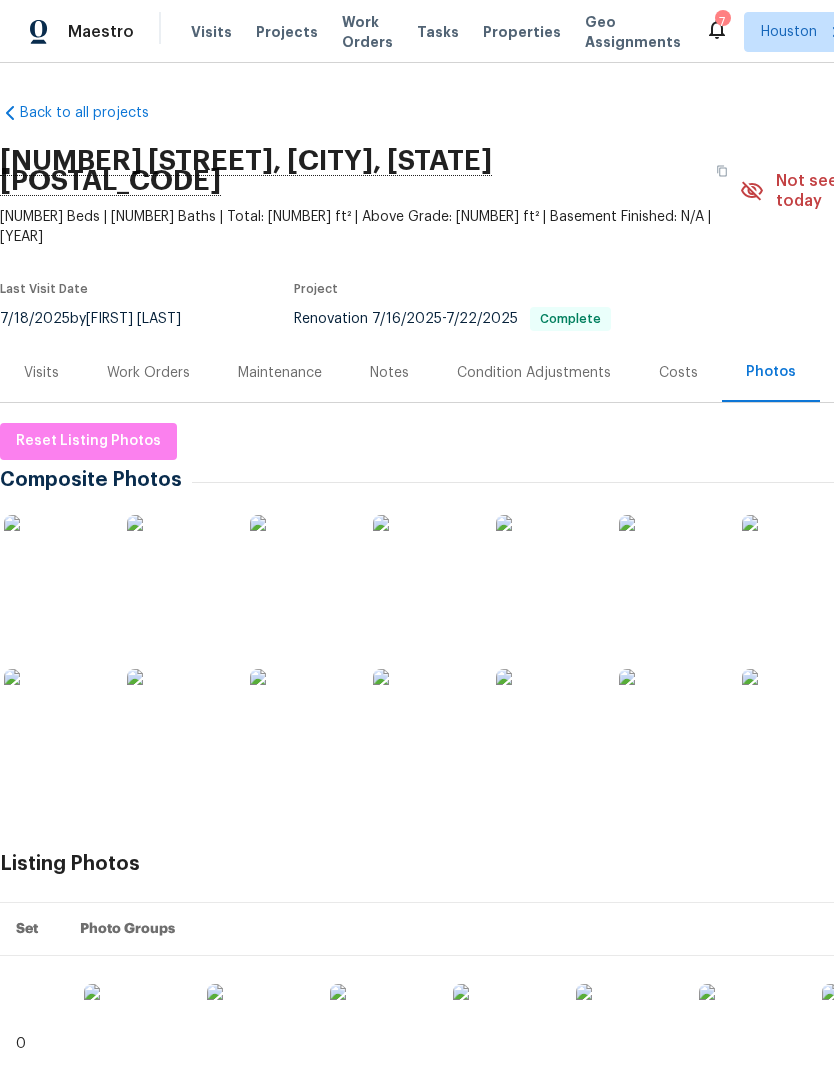 click at bounding box center (54, 565) 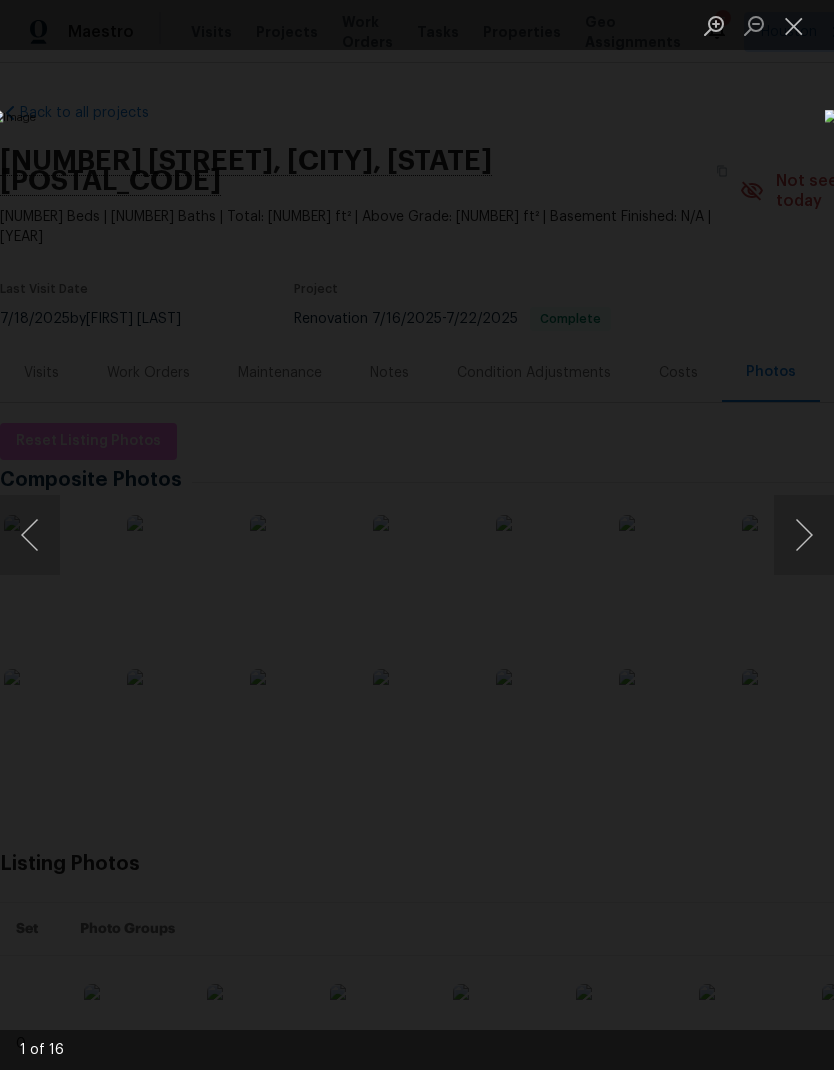 click at bounding box center (804, 535) 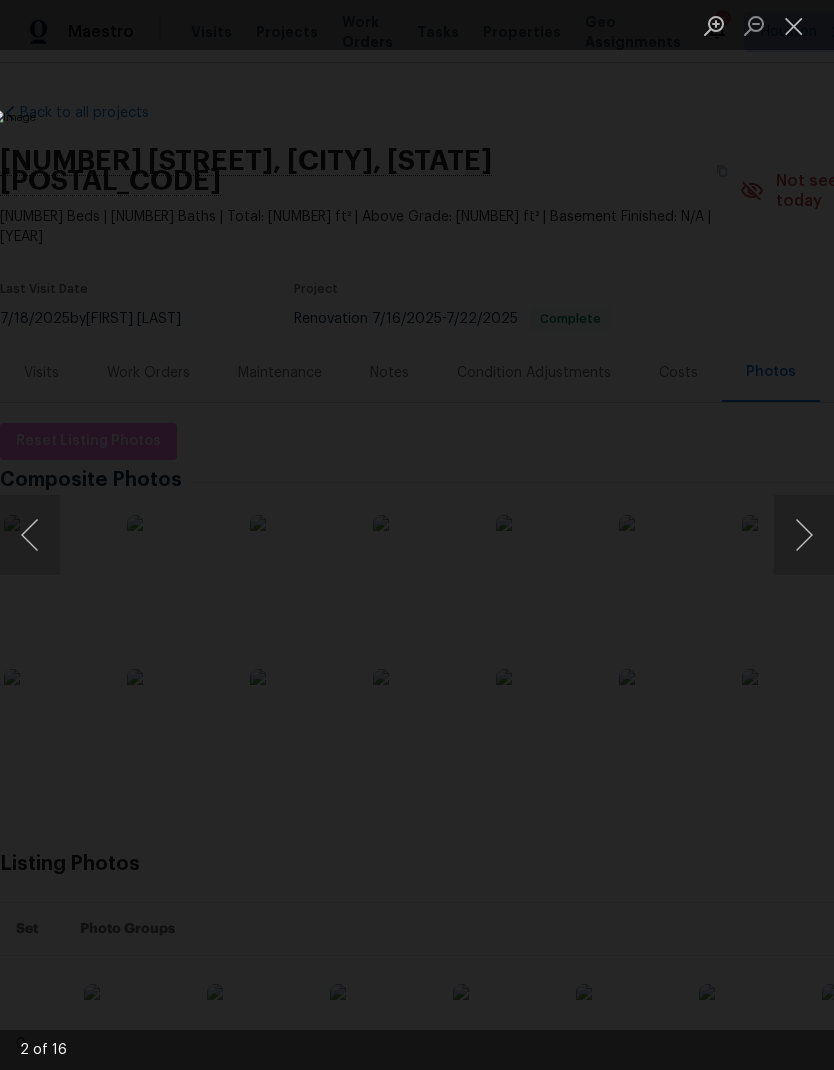 click at bounding box center [804, 535] 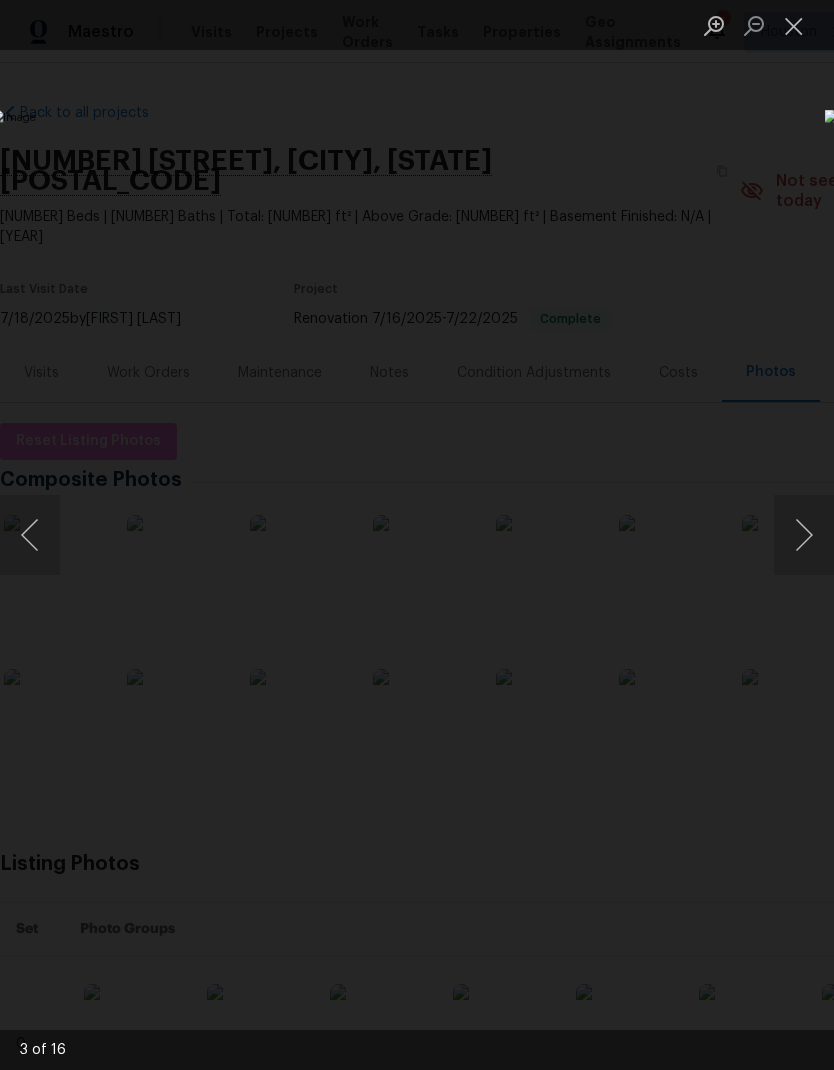 click at bounding box center [804, 535] 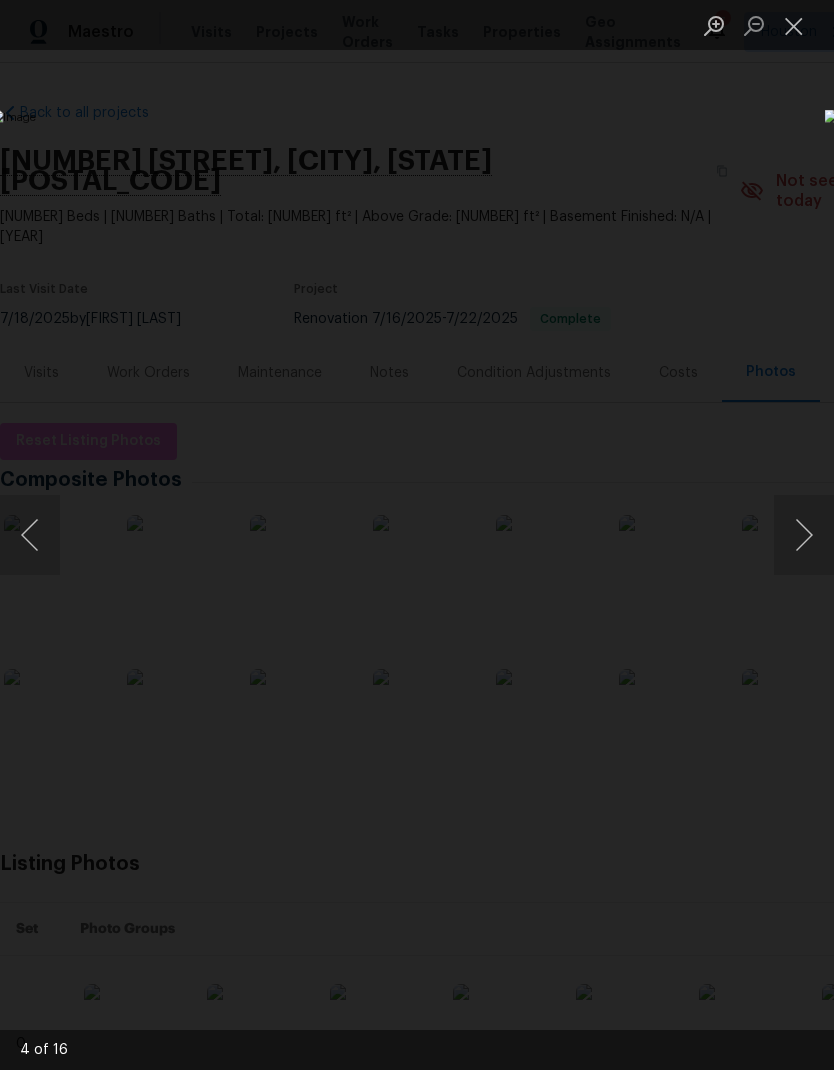 click at bounding box center [804, 535] 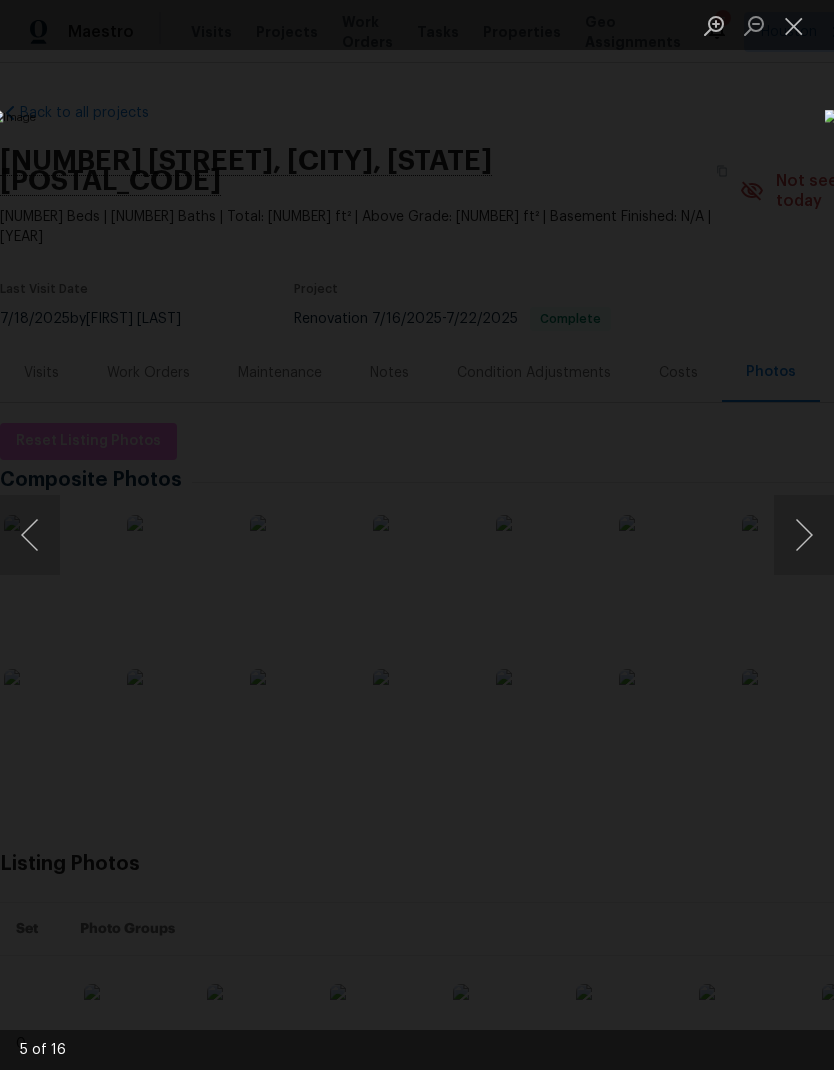 click at bounding box center (804, 535) 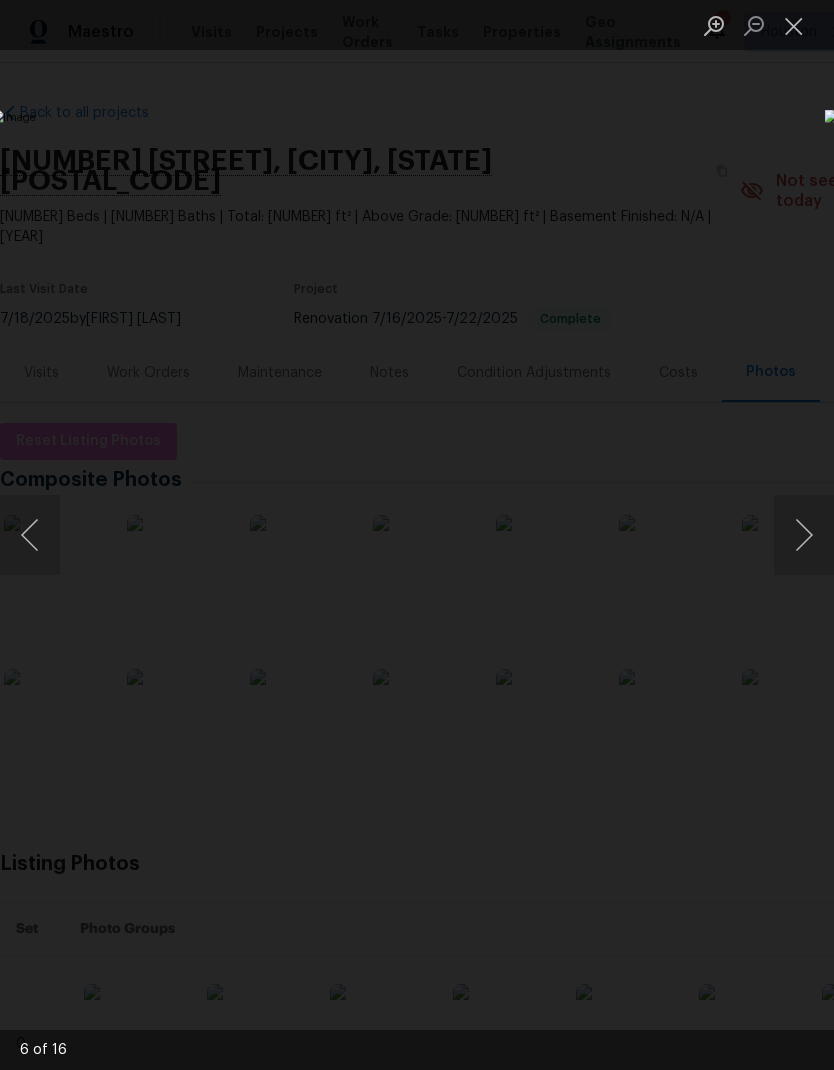 click at bounding box center (804, 535) 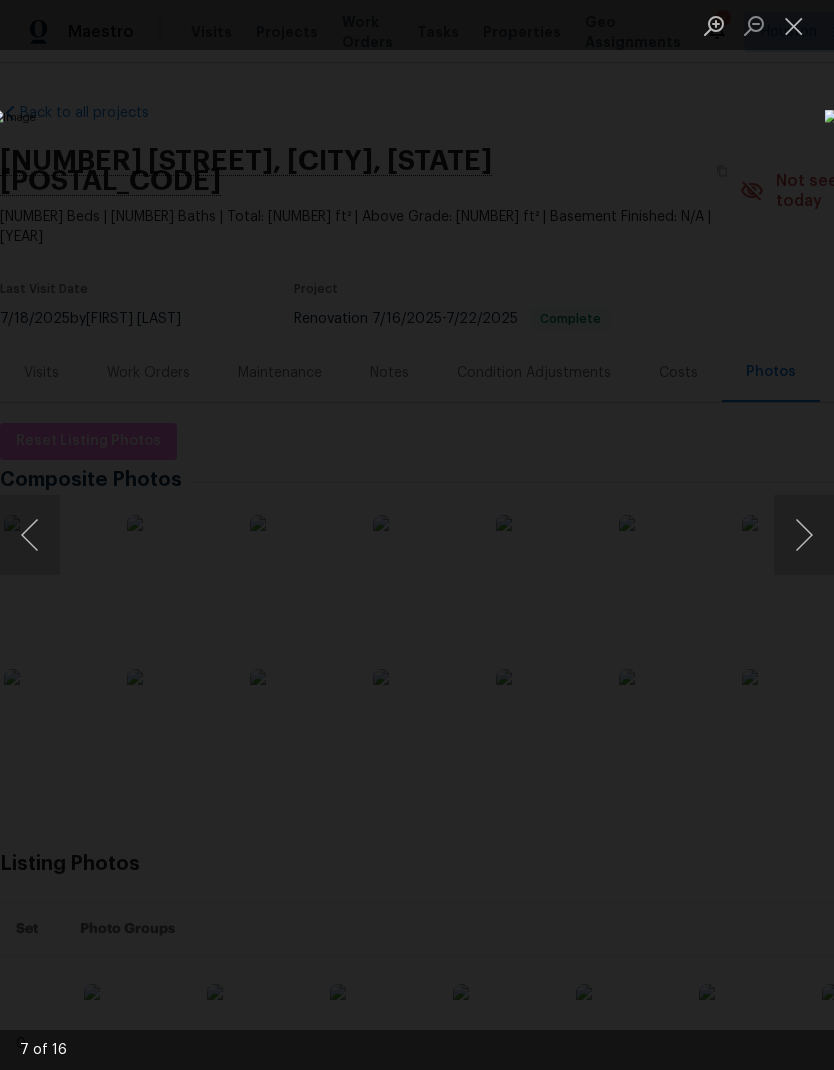 click at bounding box center [804, 535] 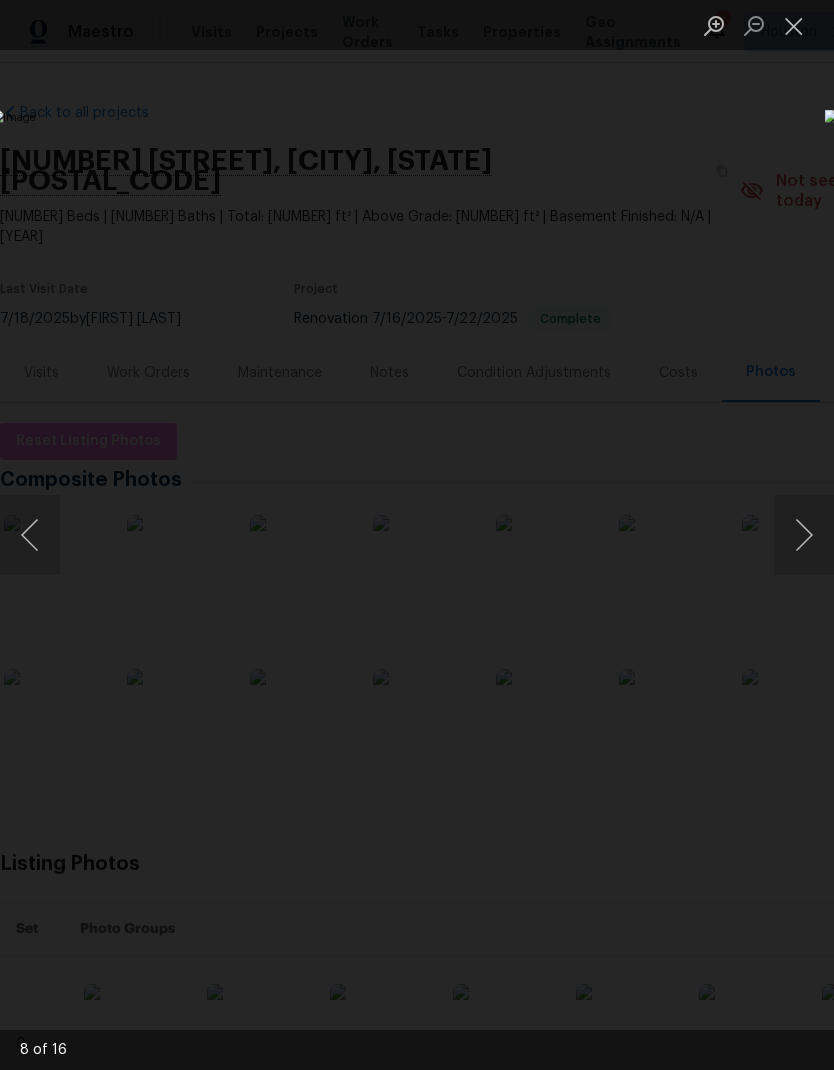 click at bounding box center [804, 535] 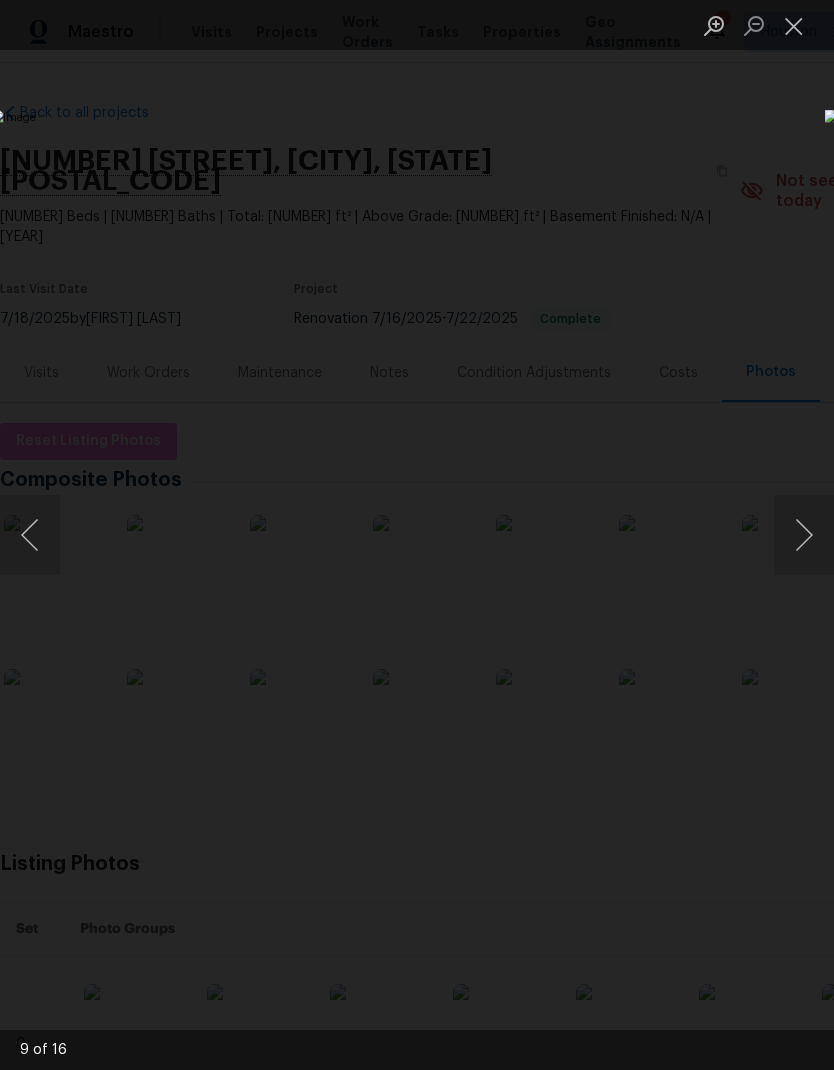 click at bounding box center [804, 535] 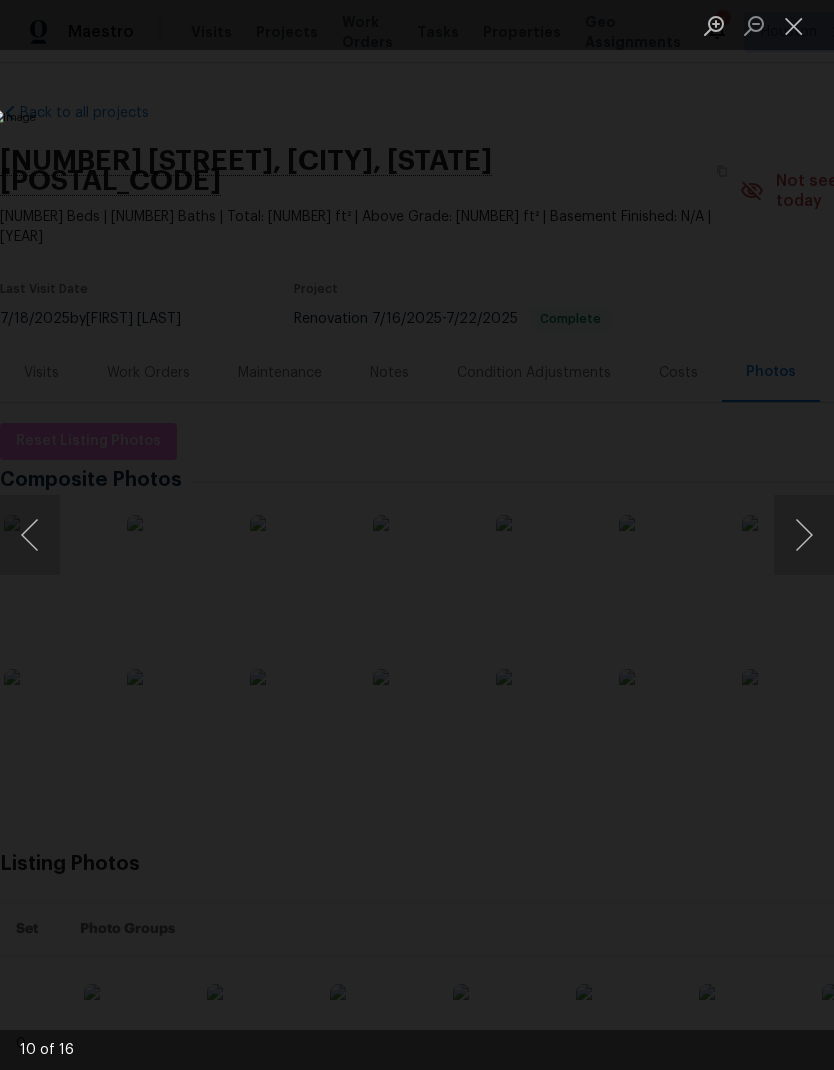 click at bounding box center (804, 535) 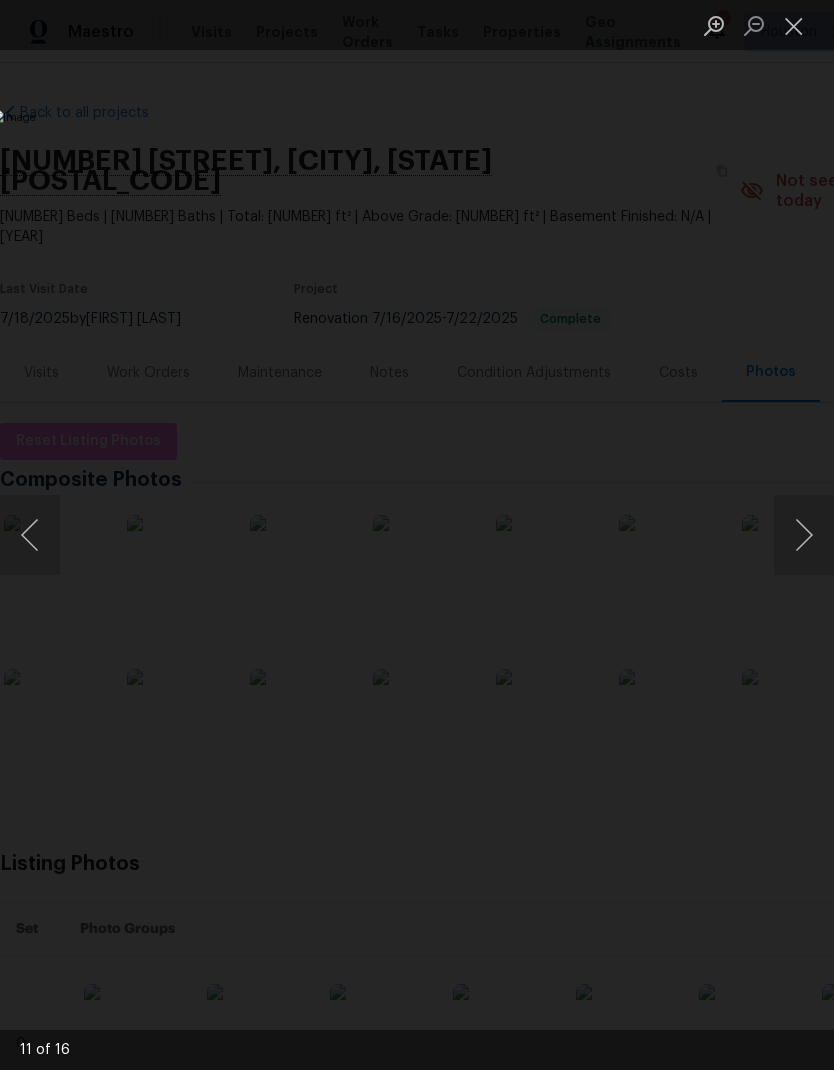 click at bounding box center [804, 535] 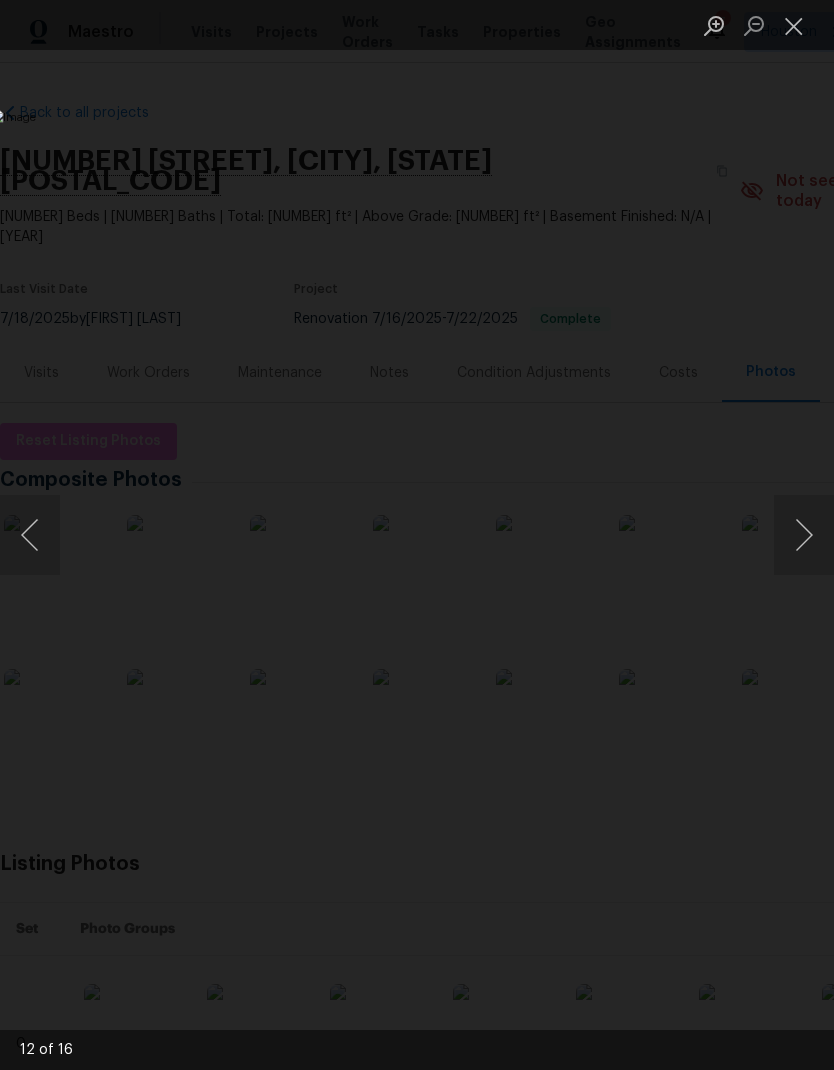 click at bounding box center [804, 535] 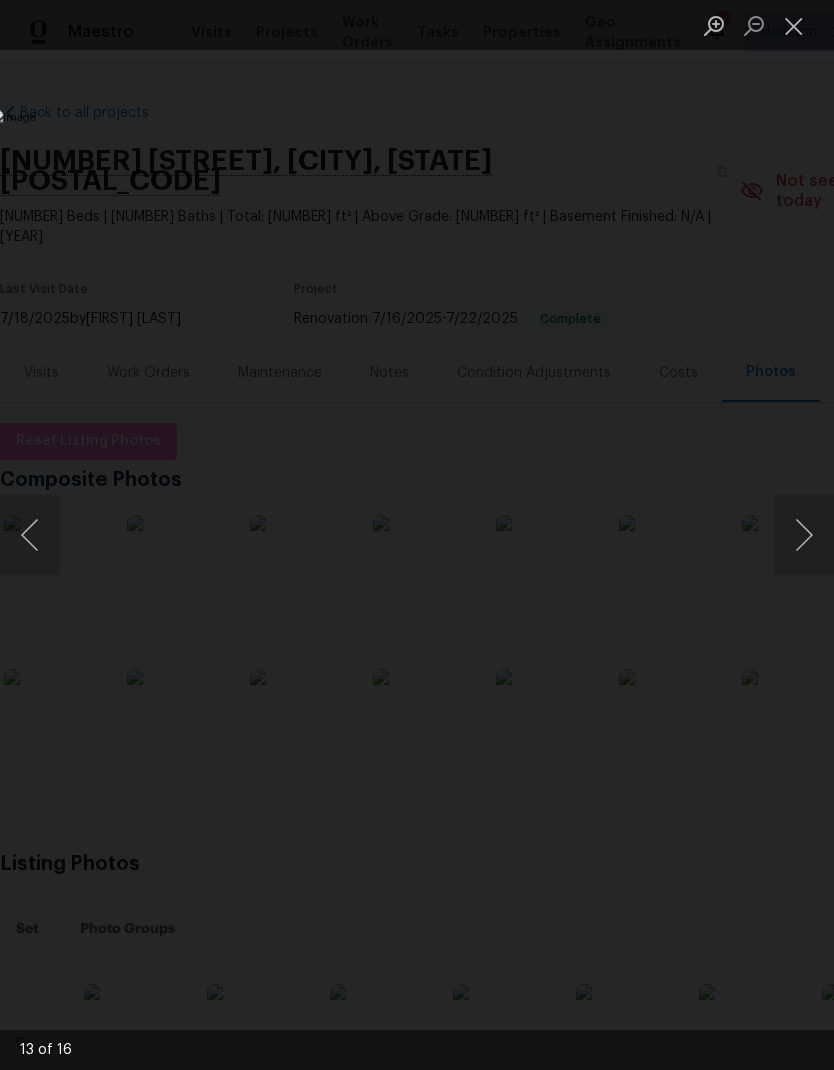 click at bounding box center (804, 535) 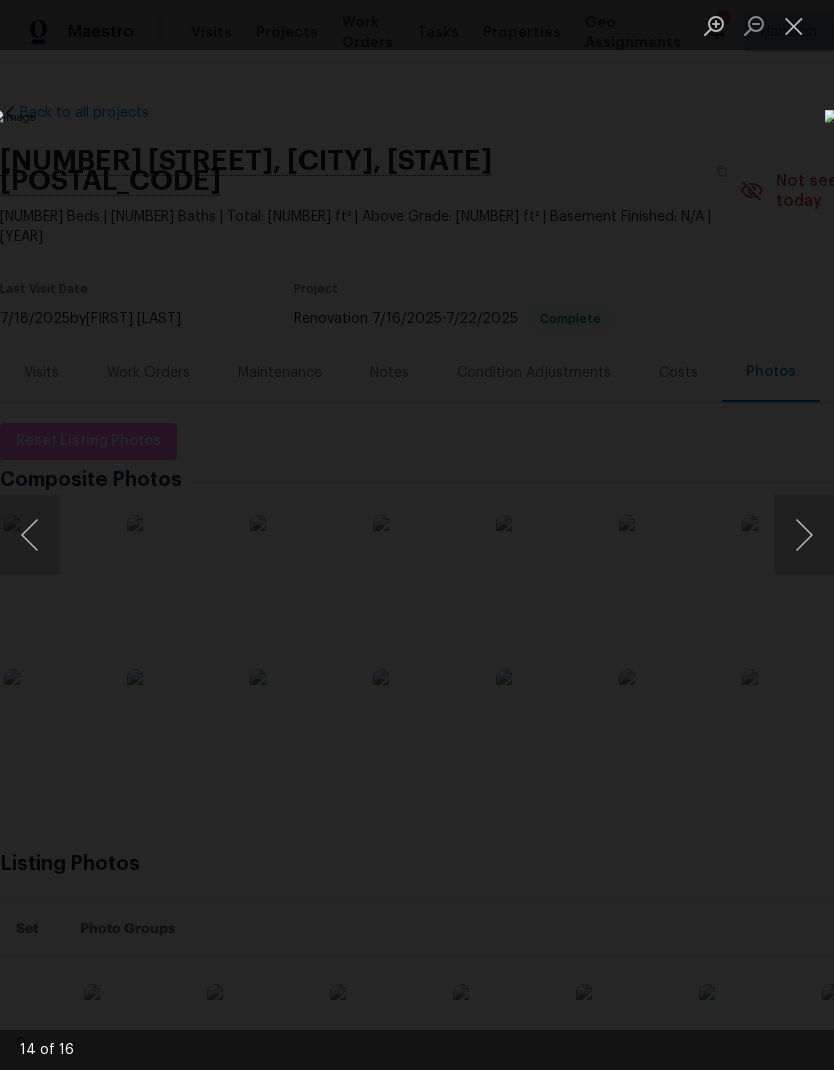 click at bounding box center [794, 25] 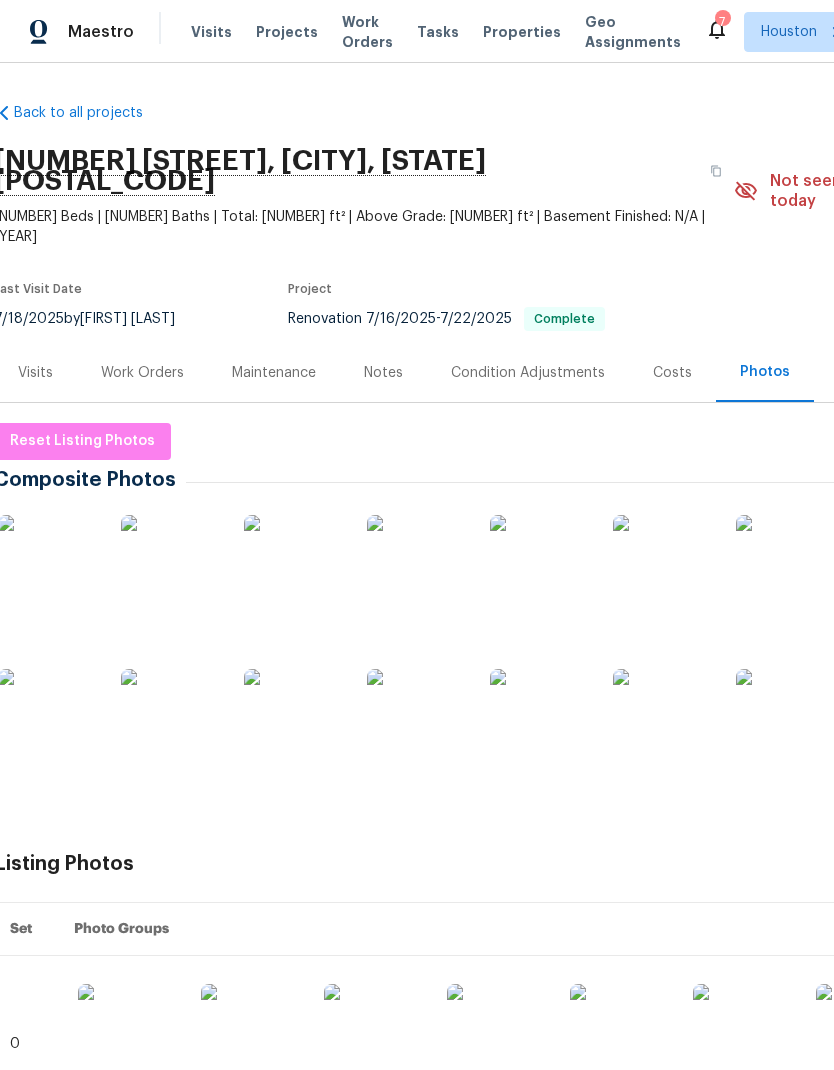 scroll, scrollTop: 0, scrollLeft: 6, axis: horizontal 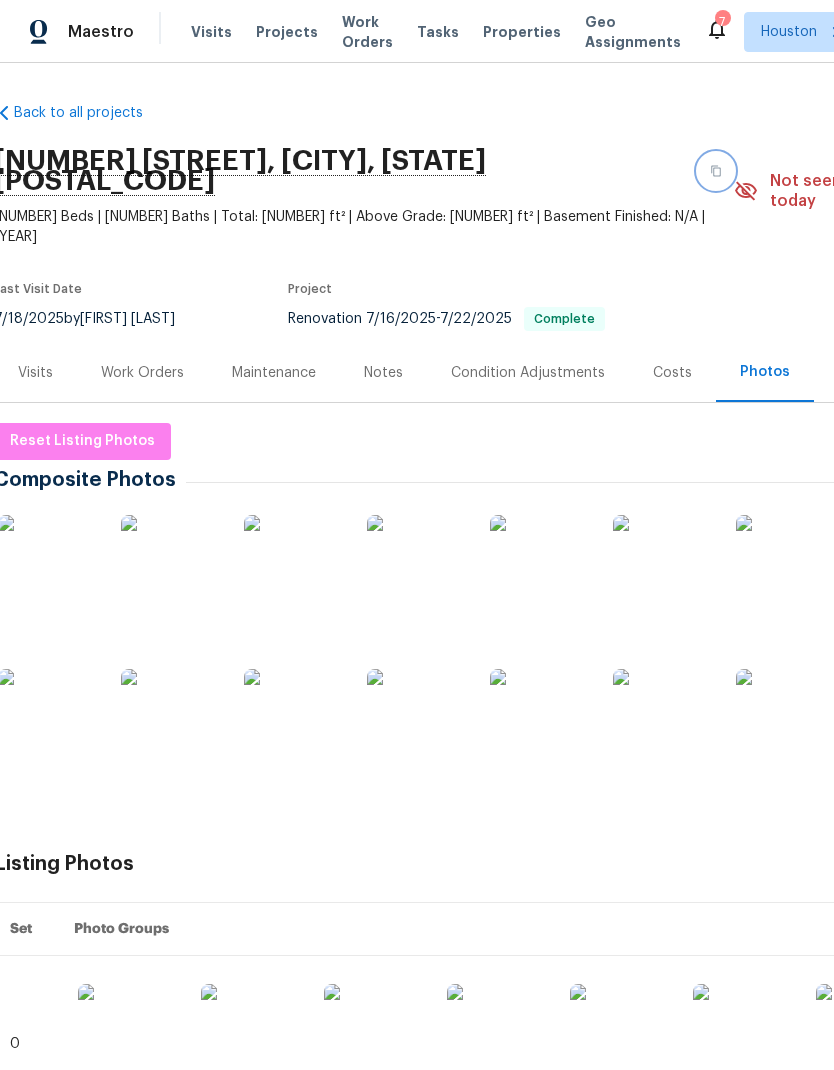 click at bounding box center [716, 171] 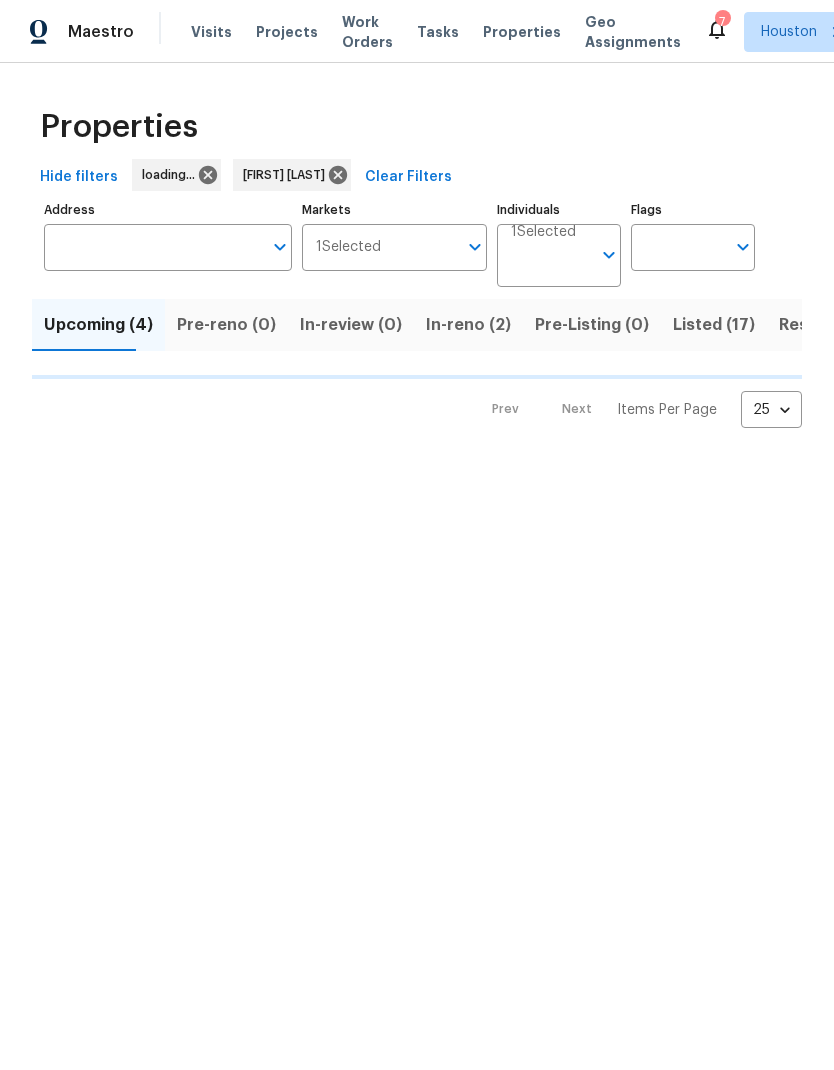 scroll, scrollTop: 0, scrollLeft: 0, axis: both 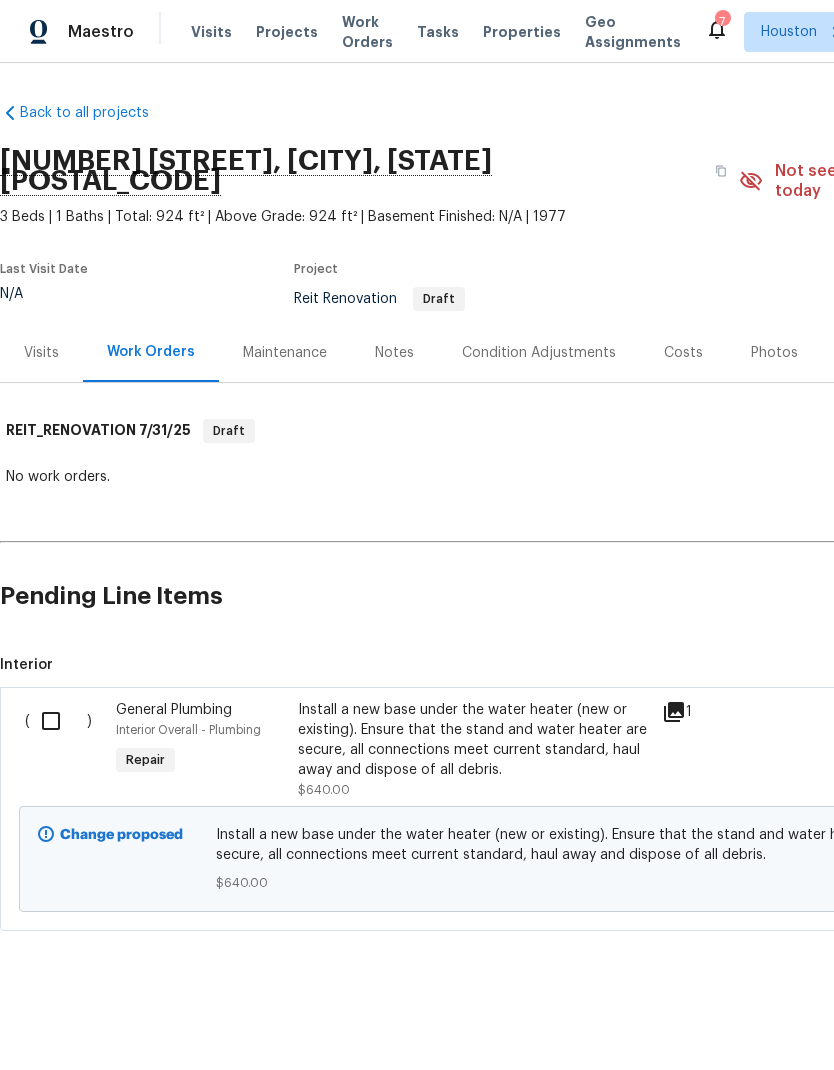 click at bounding box center (58, 721) 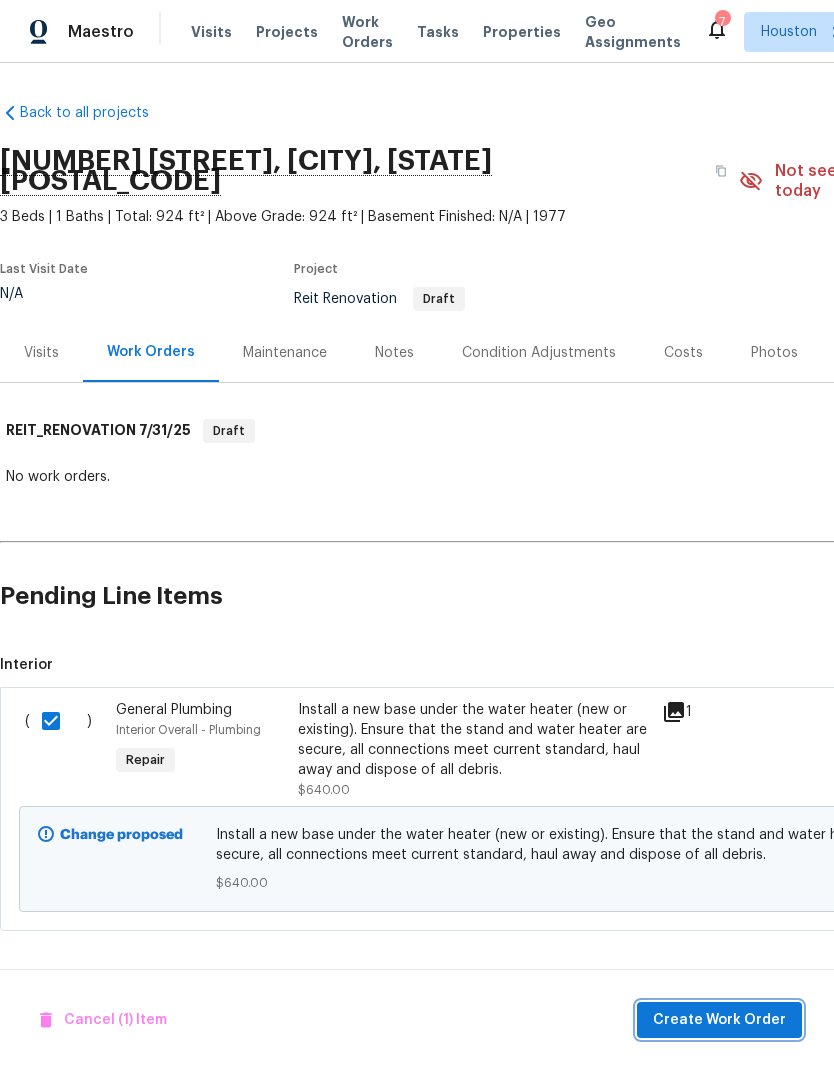 click on "Create Work Order" at bounding box center (719, 1020) 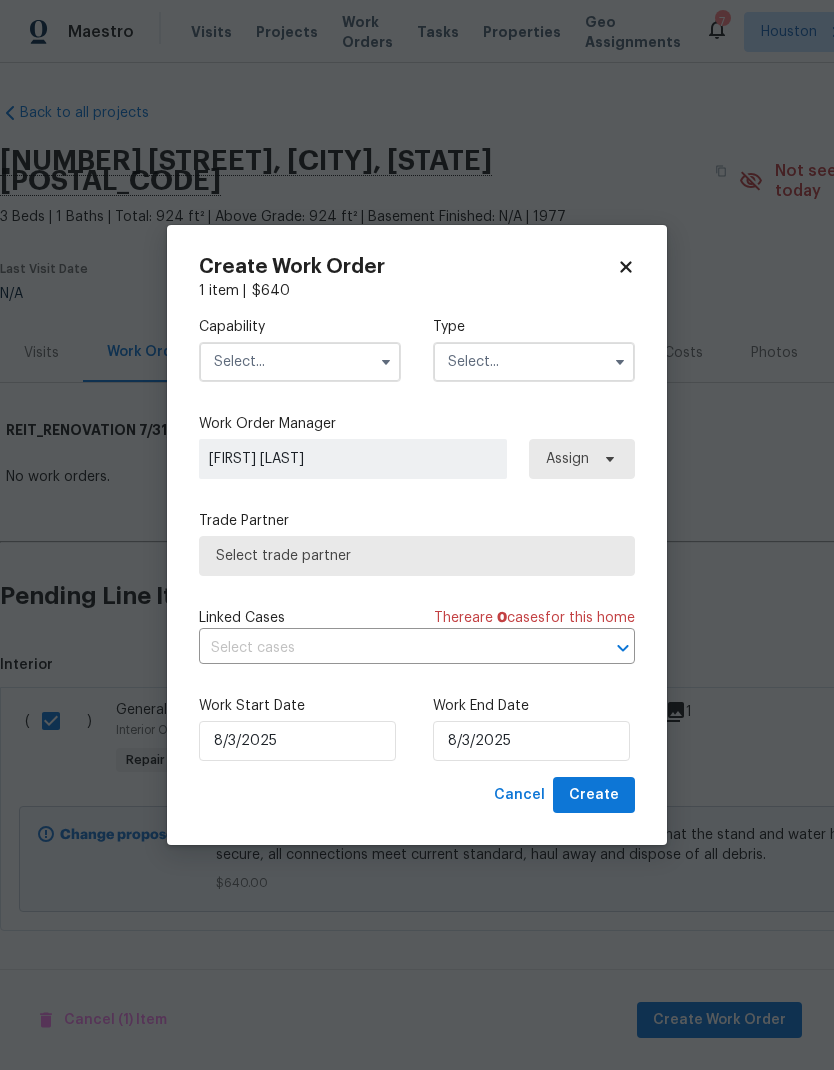 click at bounding box center [300, 362] 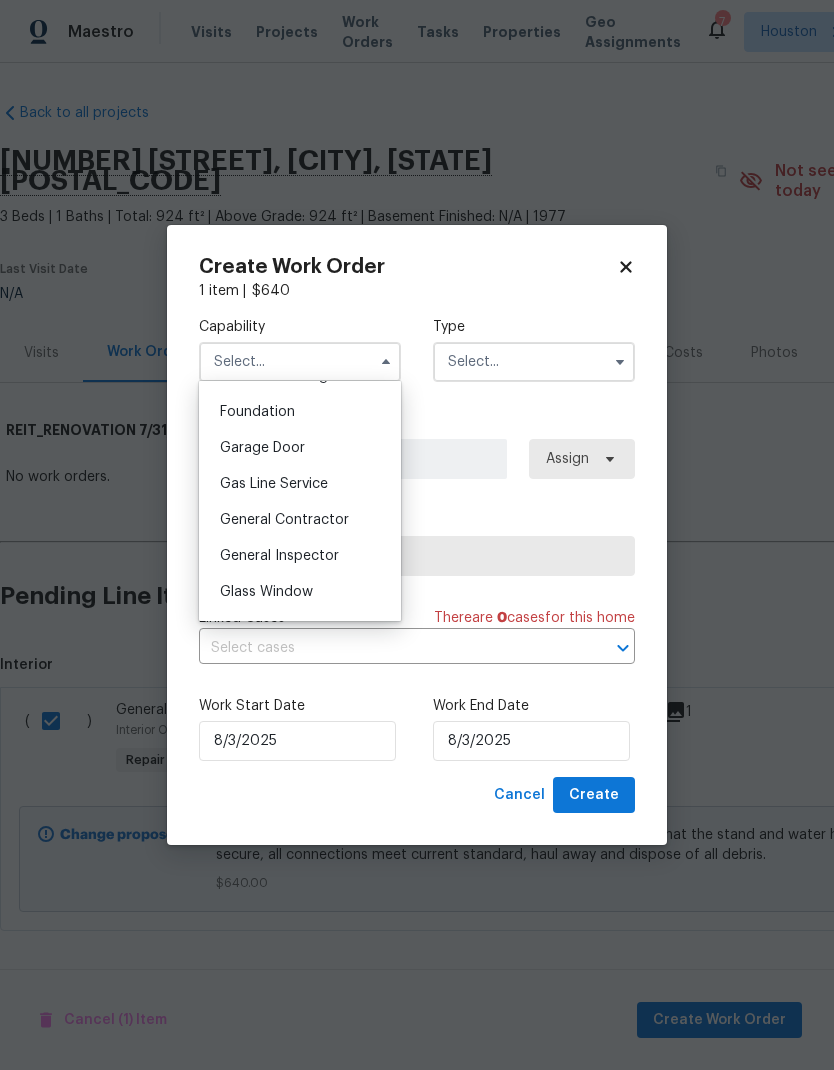 scroll, scrollTop: 882, scrollLeft: 0, axis: vertical 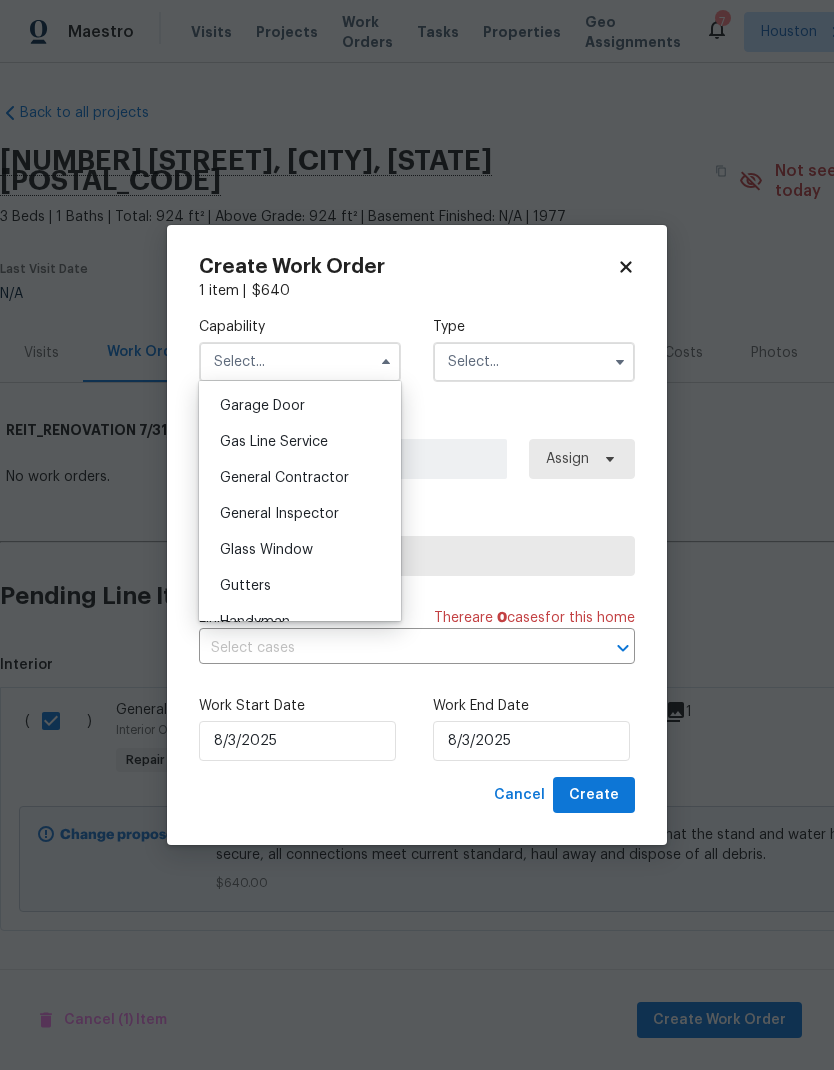 click on "General Contractor" at bounding box center [300, 478] 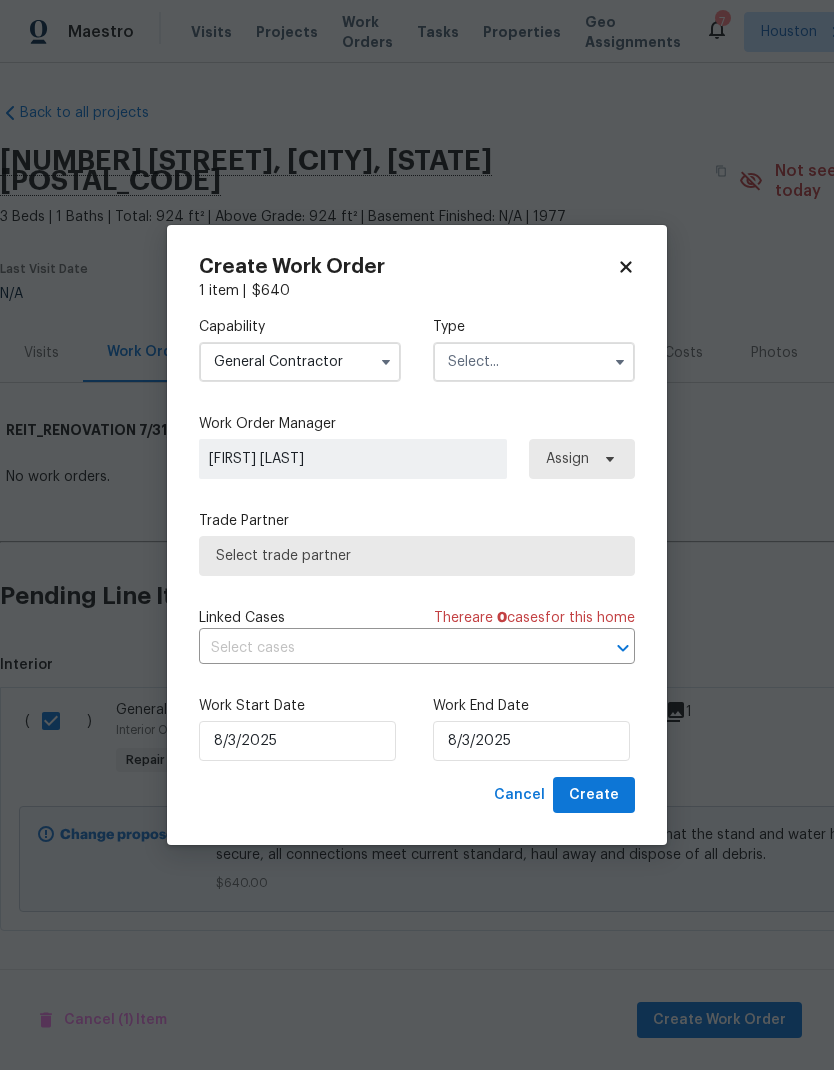 click at bounding box center (534, 362) 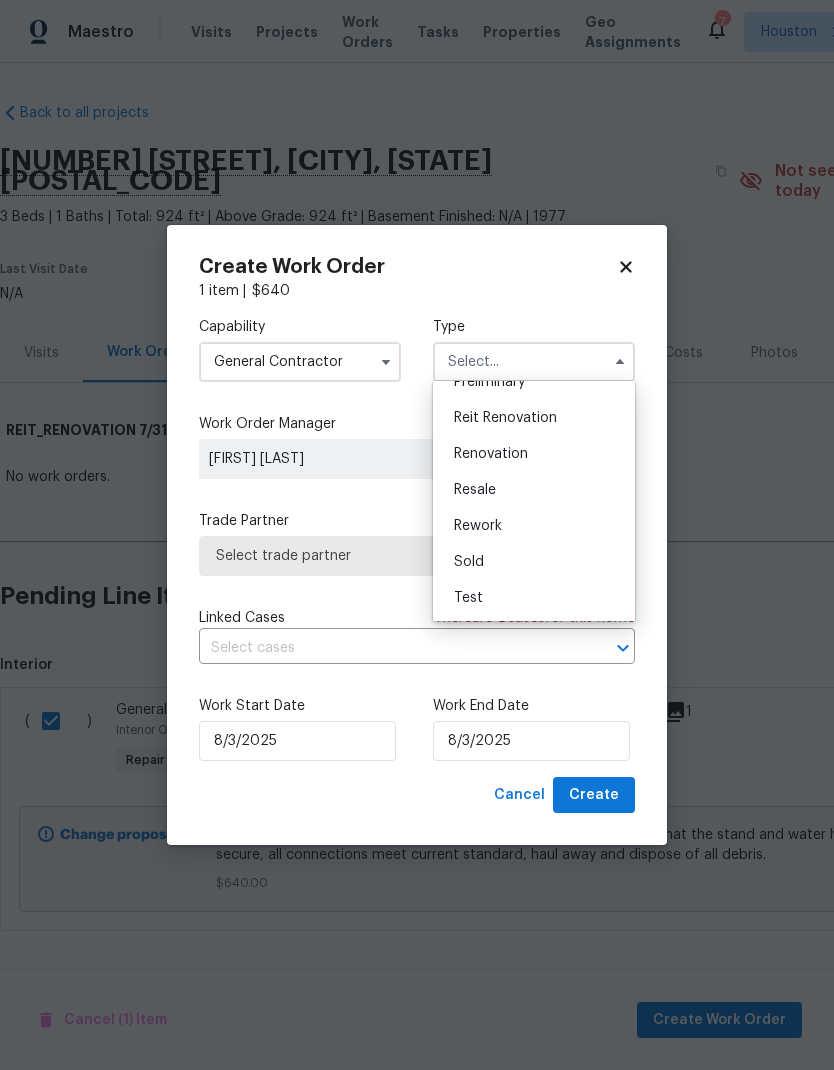 scroll, scrollTop: 454, scrollLeft: 0, axis: vertical 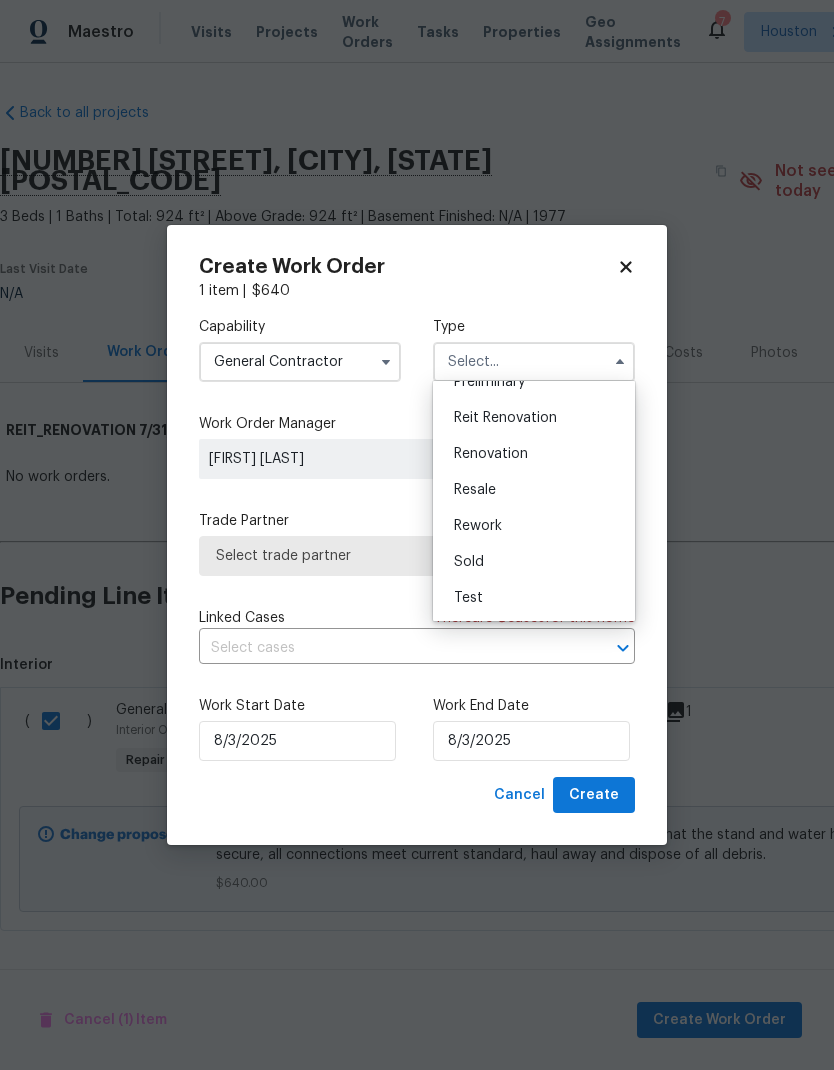 click on "Renovation" at bounding box center [534, 454] 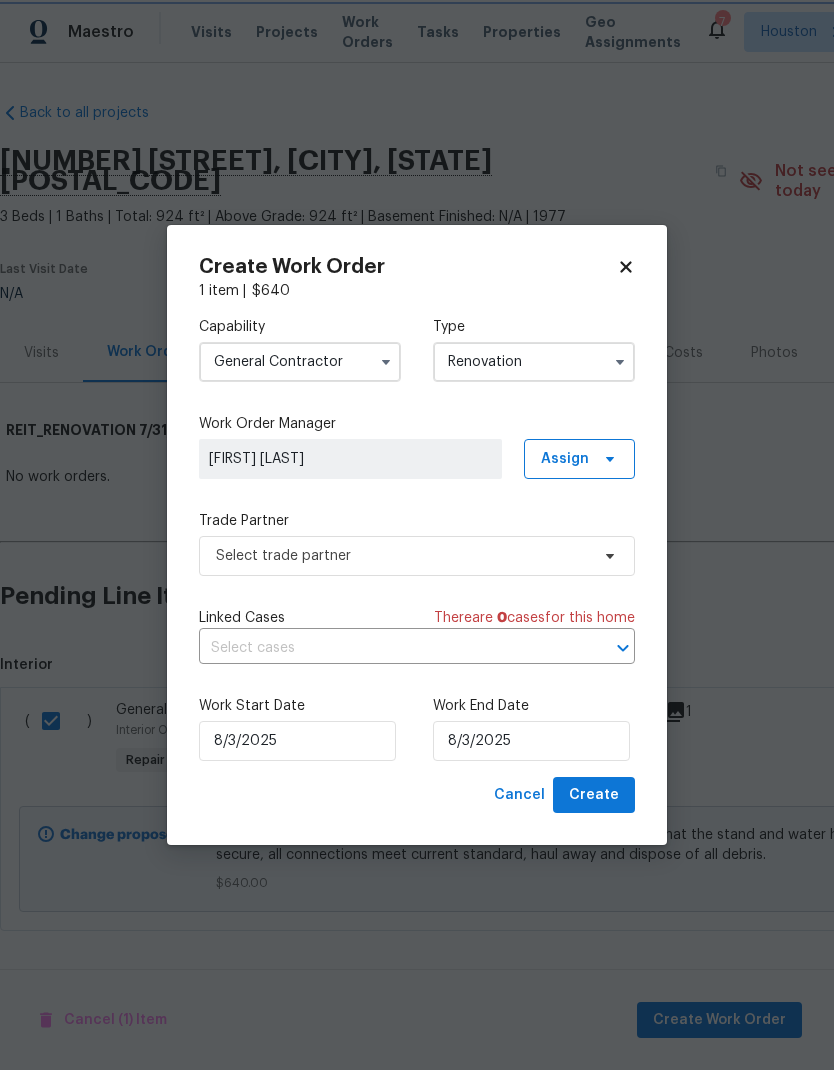 scroll, scrollTop: 0, scrollLeft: 0, axis: both 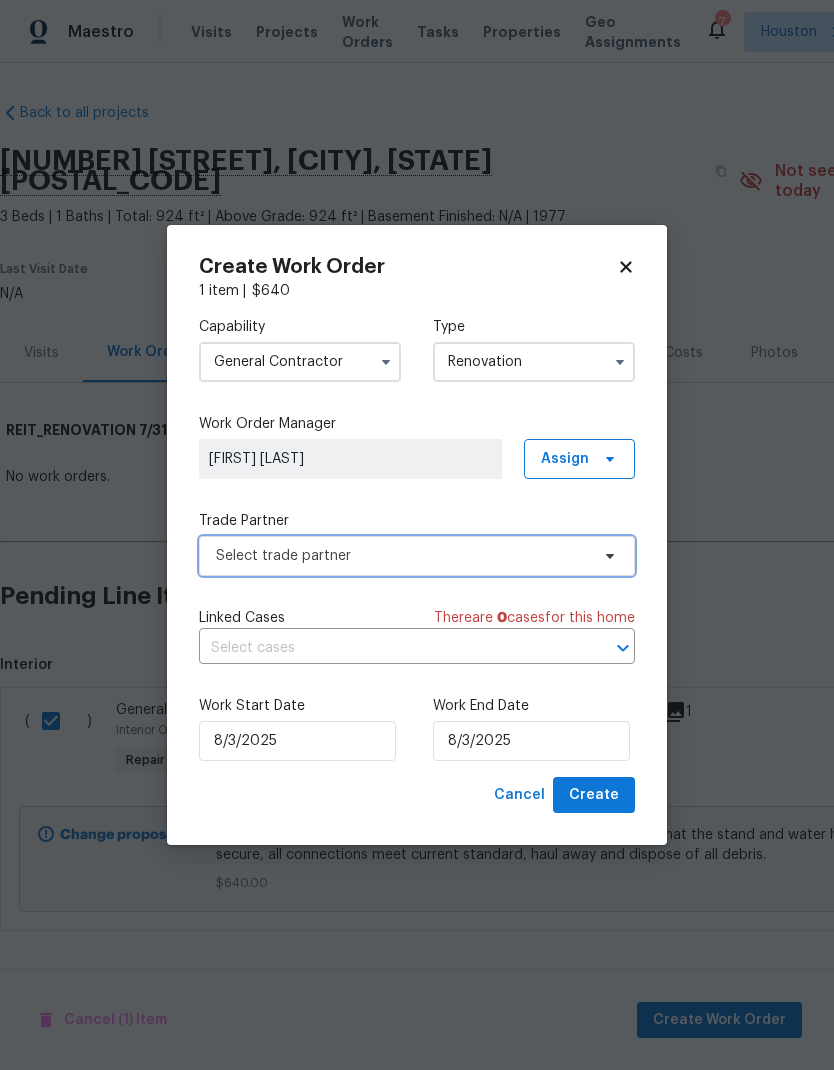 click on "Select trade partner" at bounding box center [417, 556] 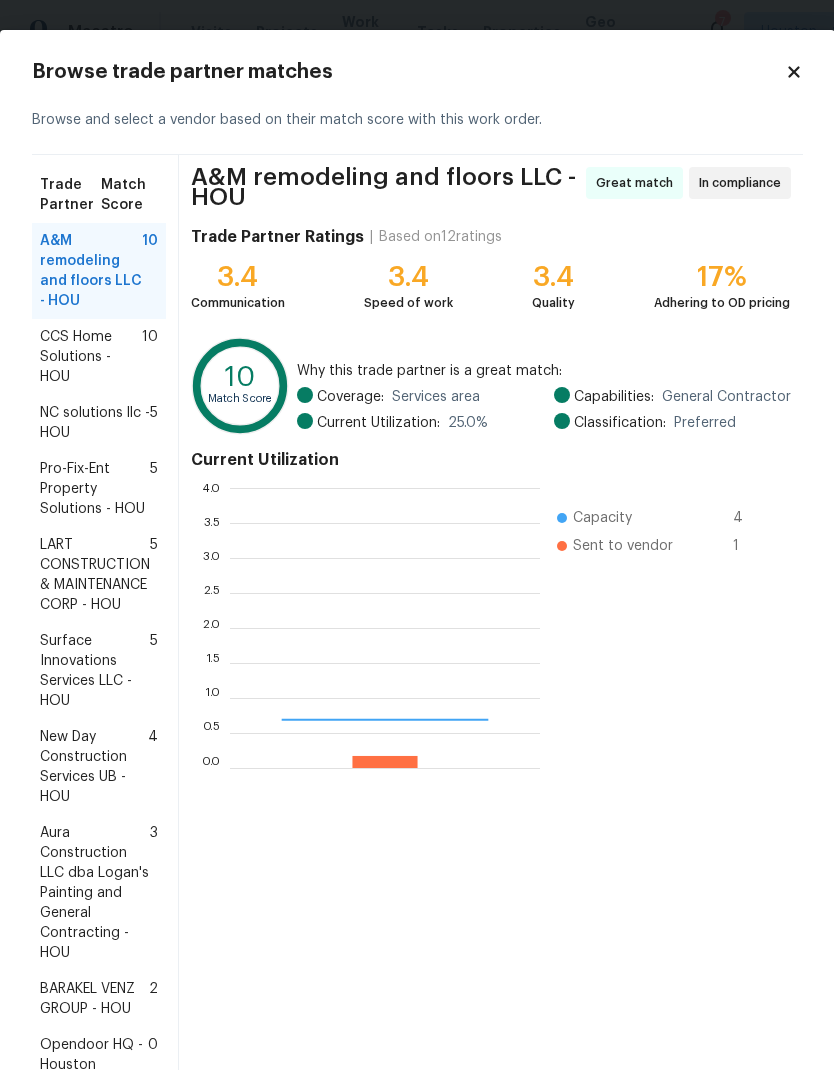 scroll, scrollTop: 2, scrollLeft: 2, axis: both 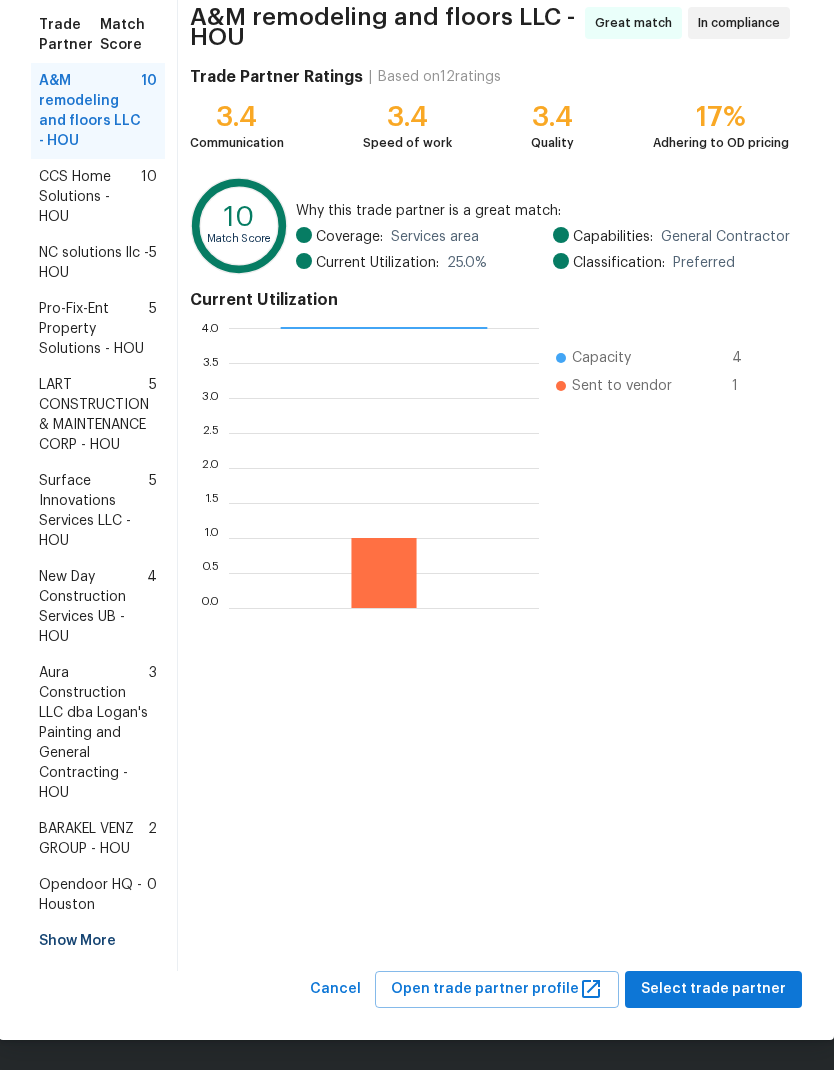 click on "BARAKEL VENZ GROUP - HOU" at bounding box center (93, 839) 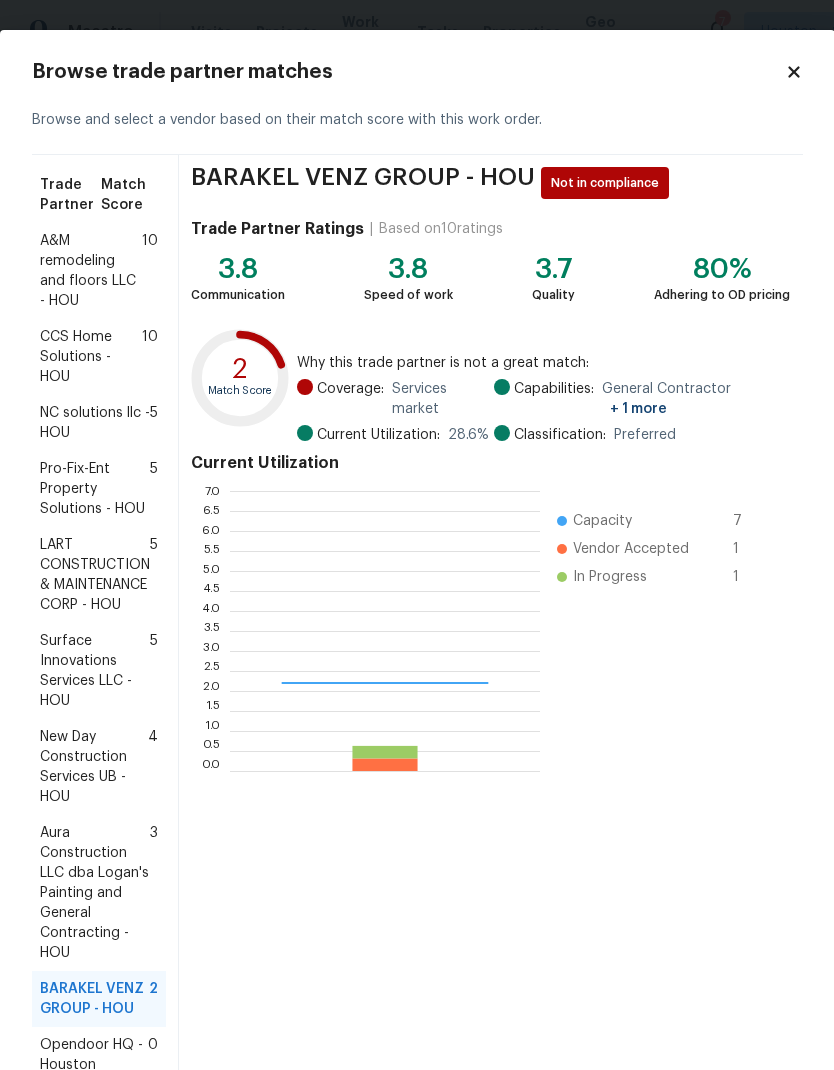 scroll, scrollTop: 2, scrollLeft: 2, axis: both 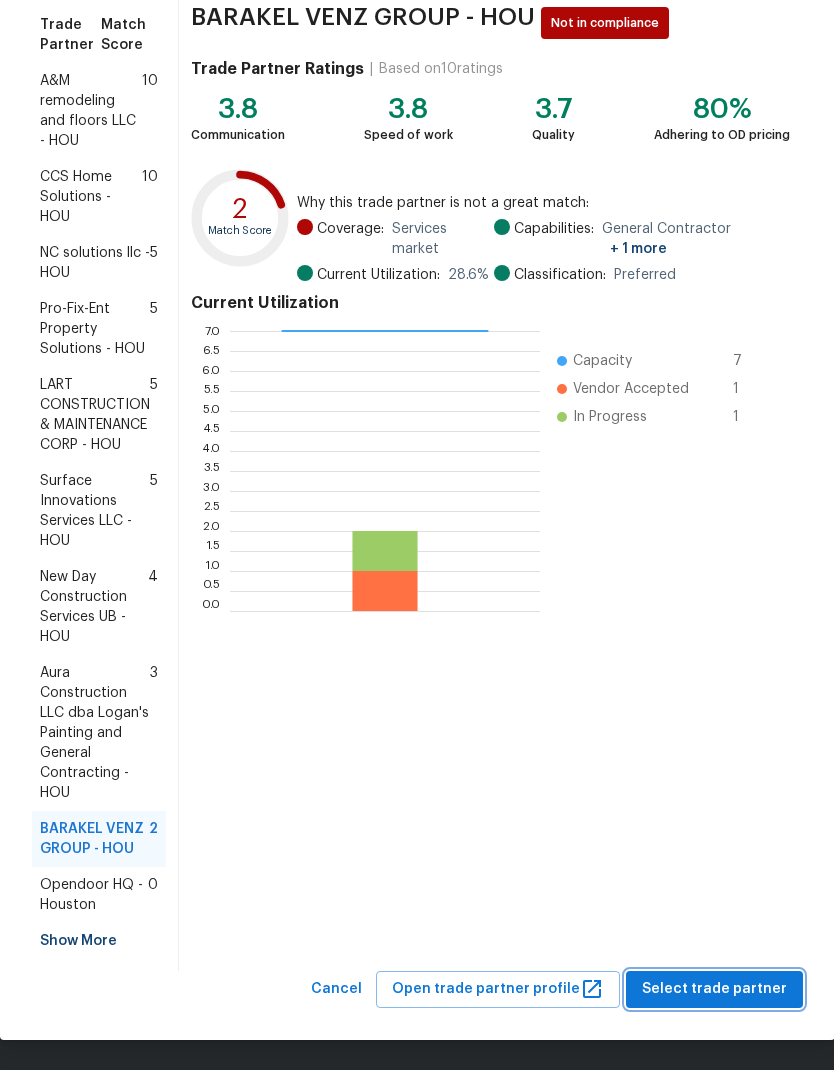 click on "Select trade partner" at bounding box center [714, 989] 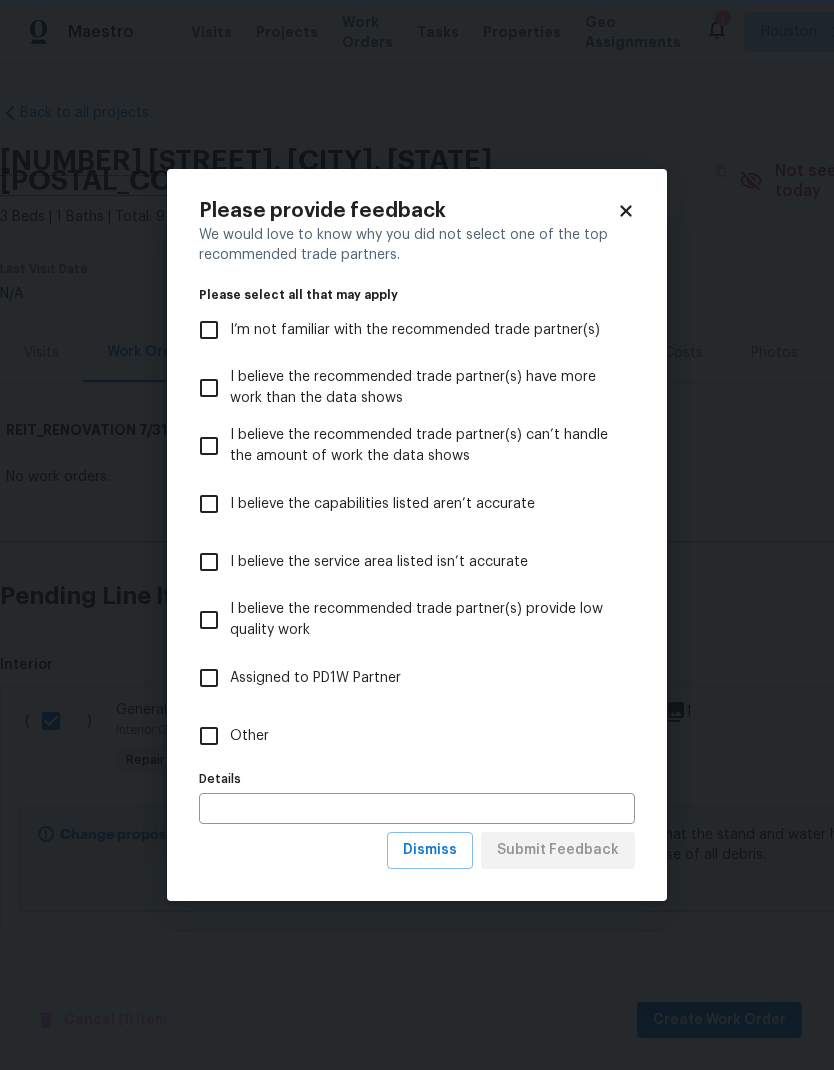 scroll, scrollTop: 0, scrollLeft: 0, axis: both 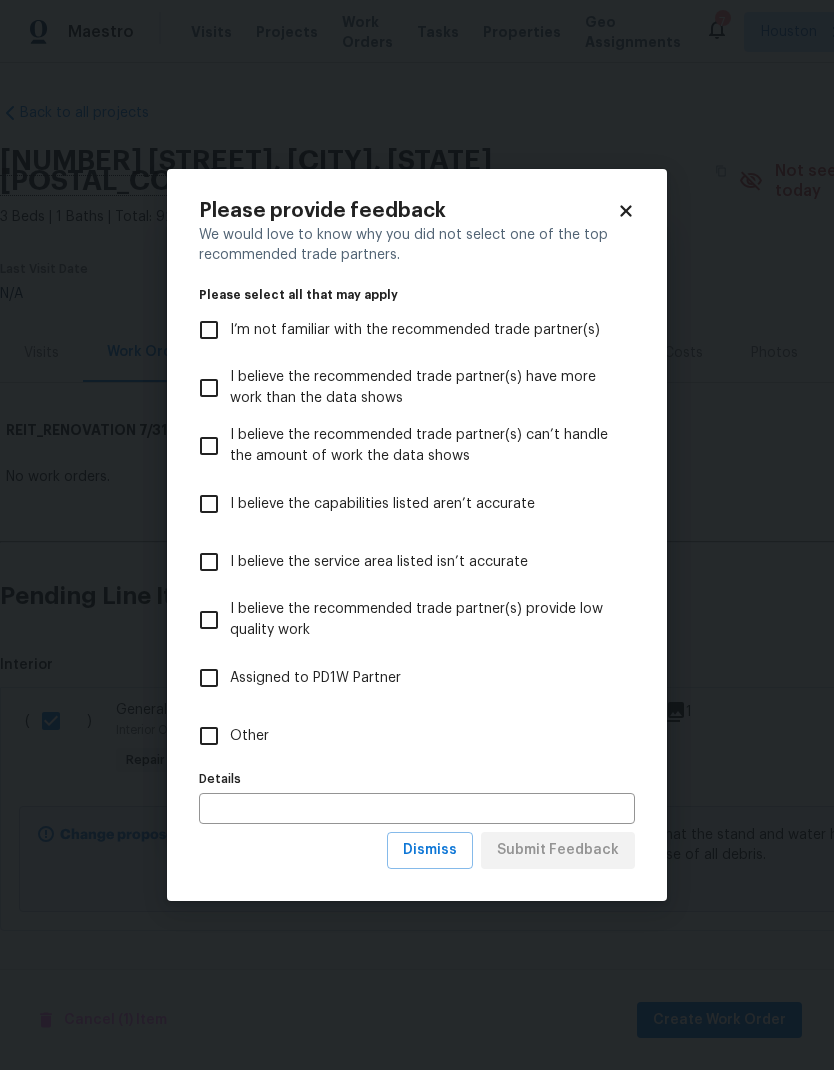 click on "Other" at bounding box center [209, 736] 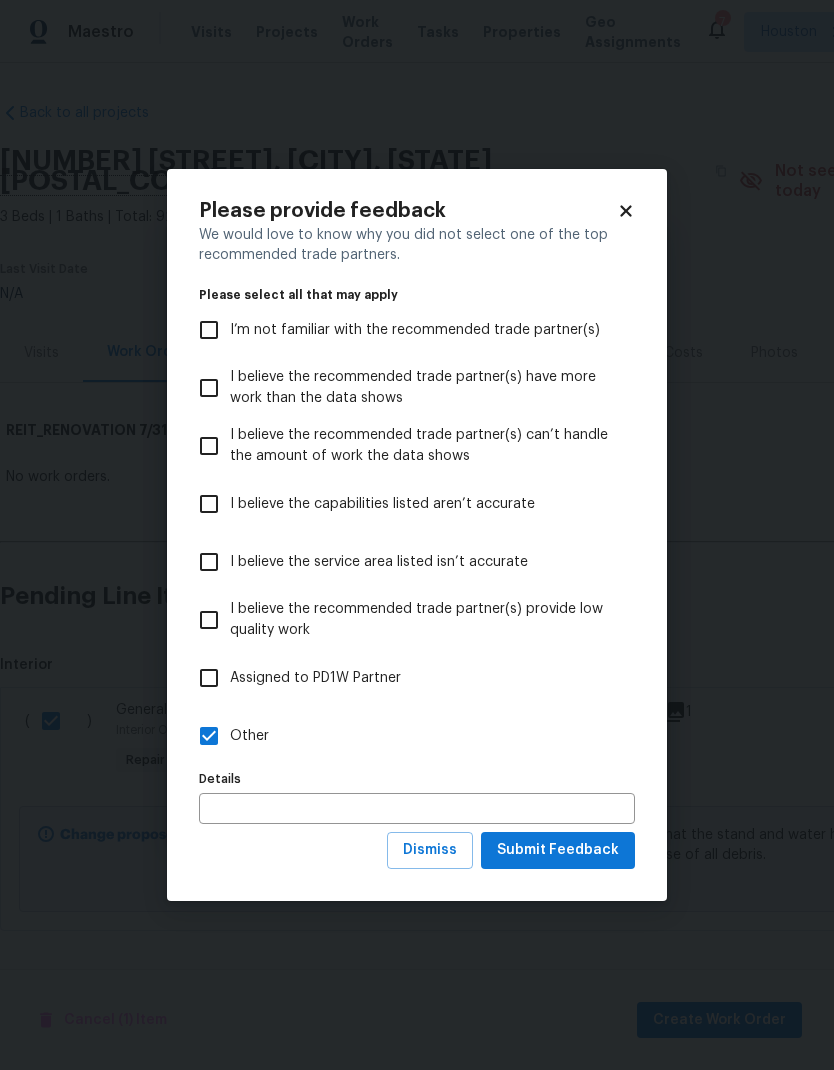 click at bounding box center (417, 808) 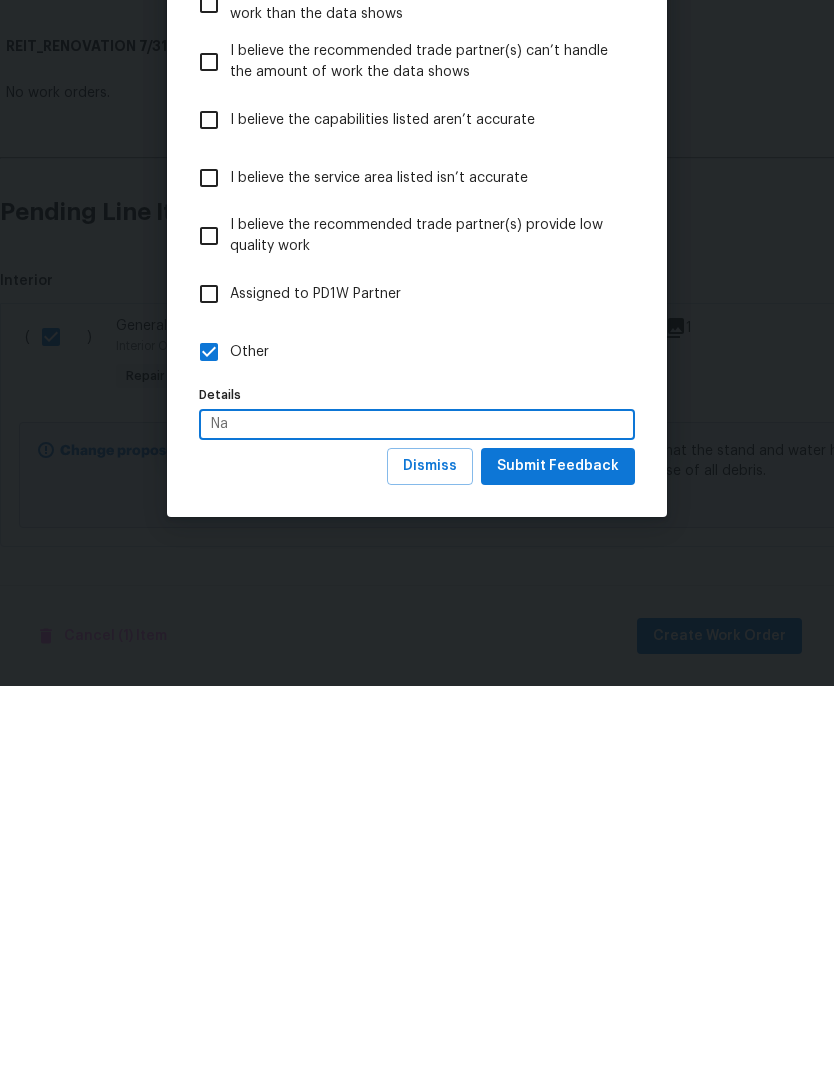 type on "Na" 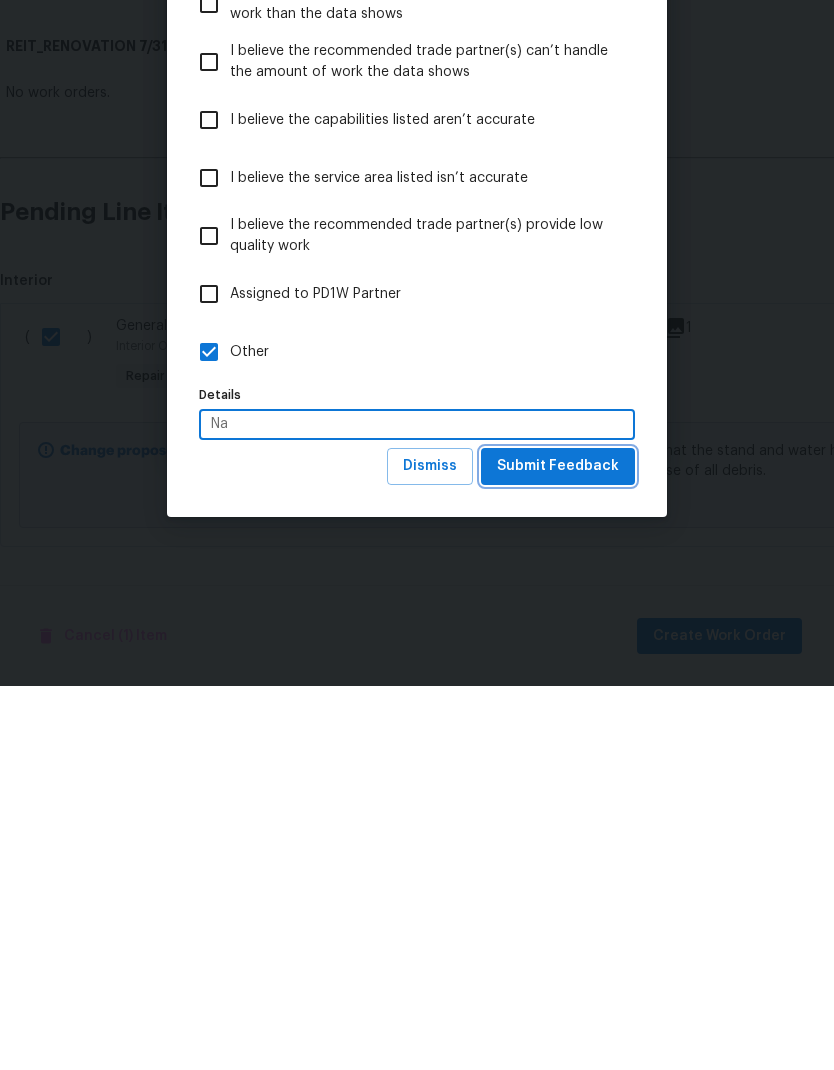 click on "Submit Feedback" at bounding box center [558, 850] 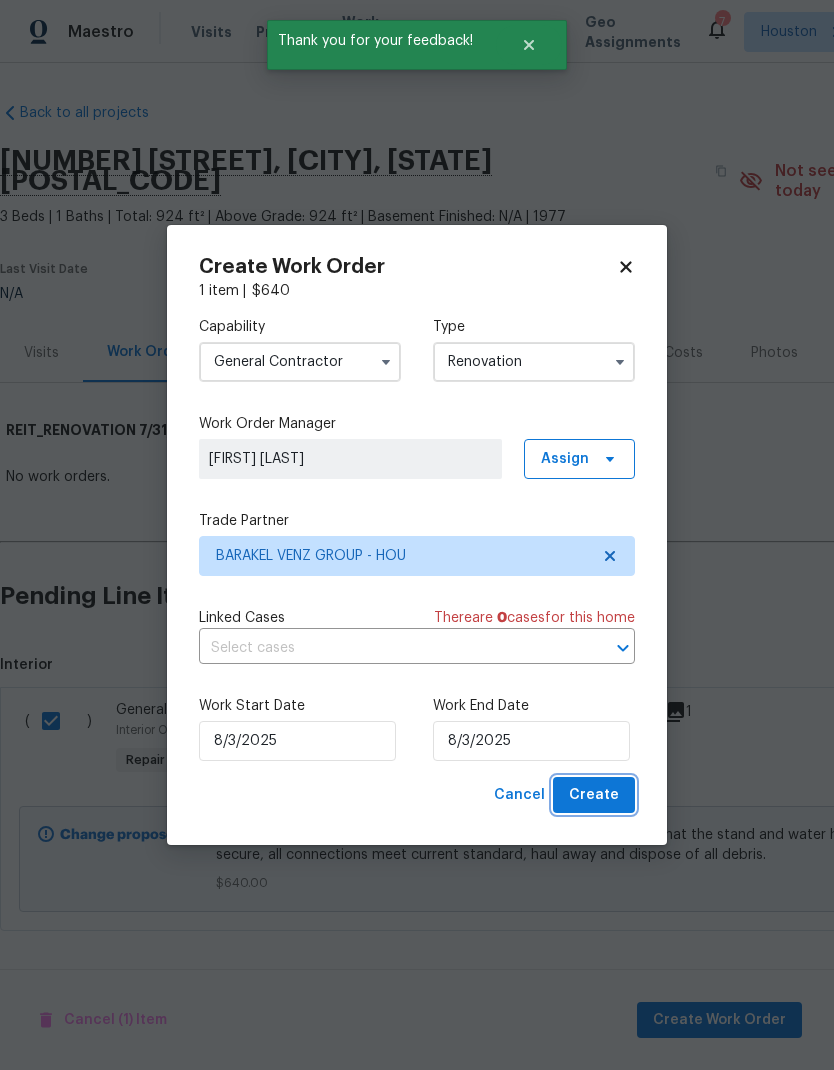 click on "Create" at bounding box center (594, 795) 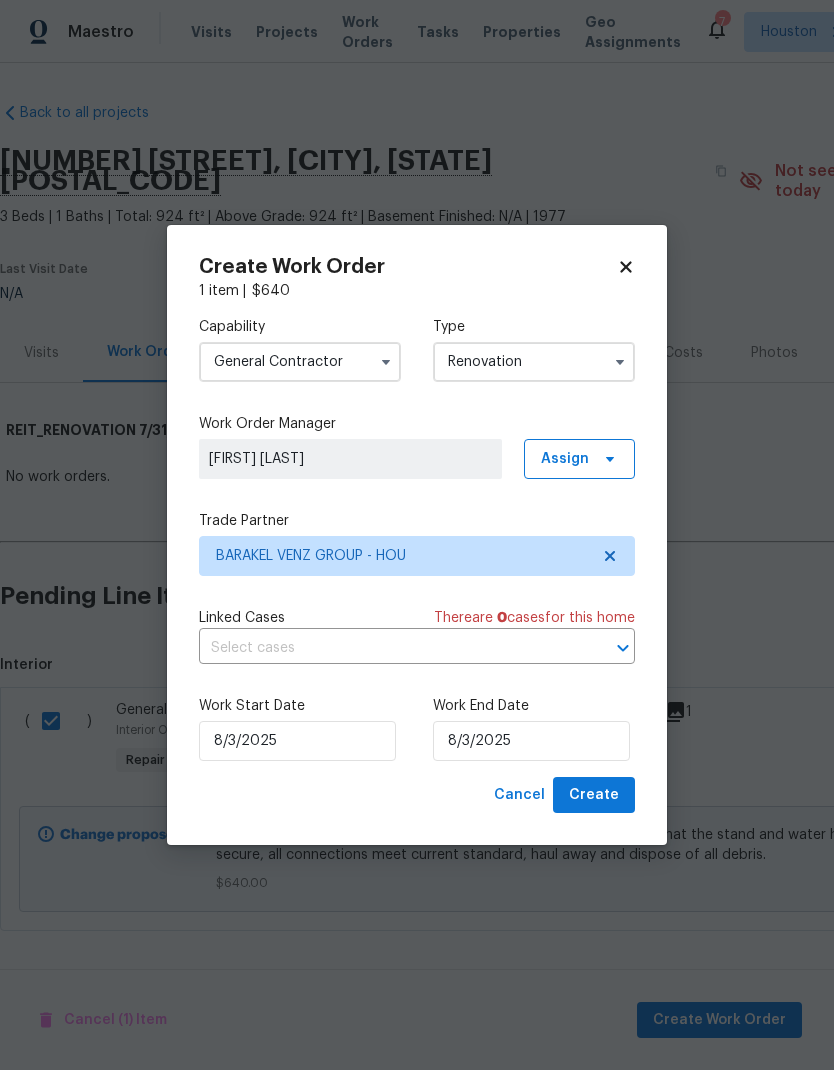 click on "Renovation" at bounding box center (534, 362) 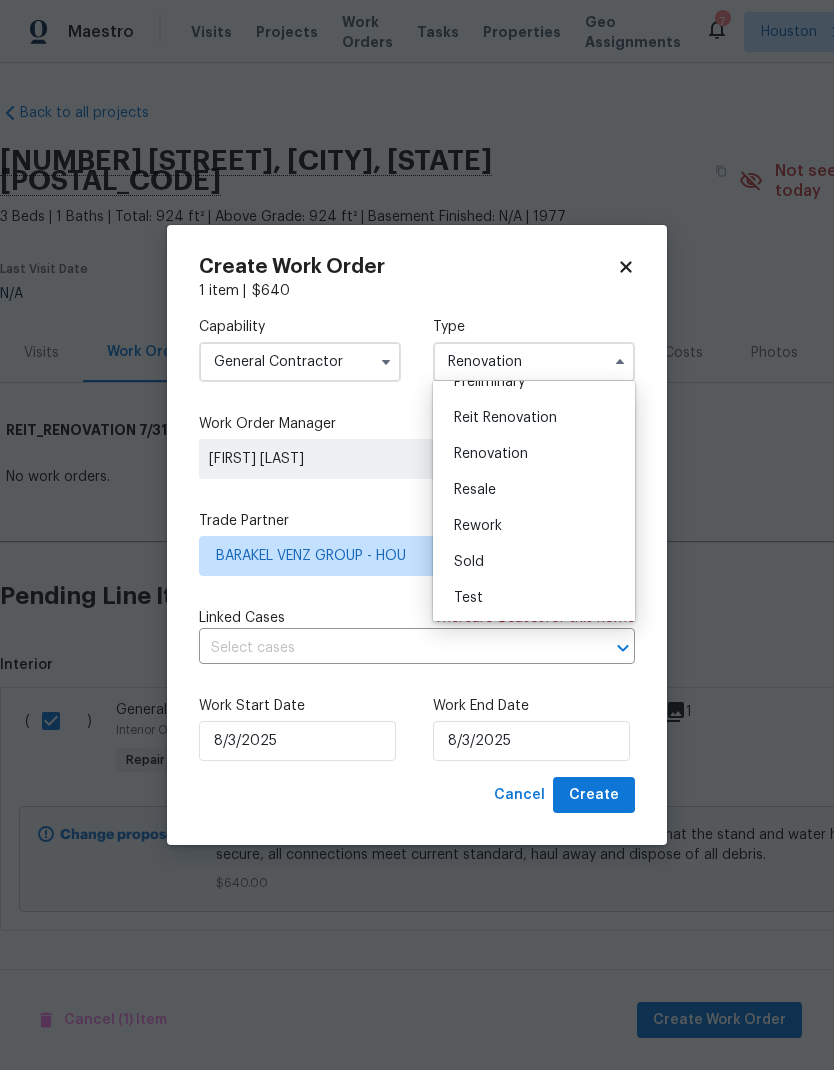 scroll, scrollTop: 454, scrollLeft: 0, axis: vertical 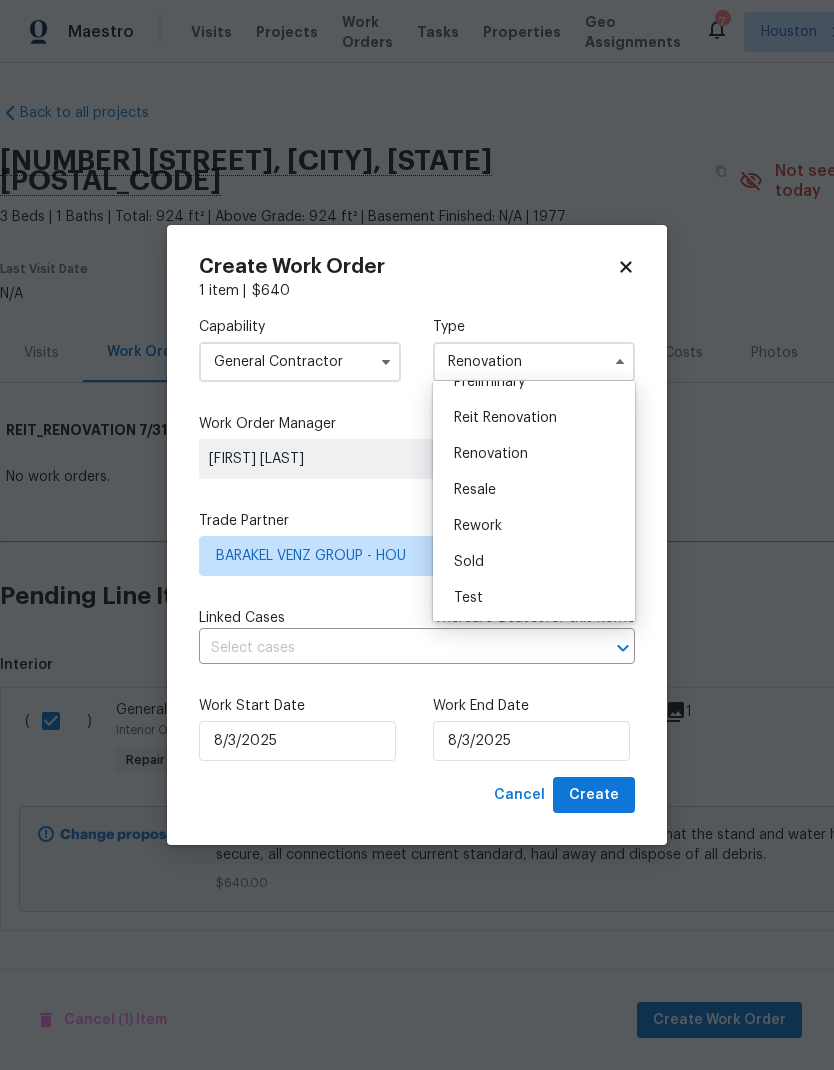click on "Reit Renovation" at bounding box center [534, 418] 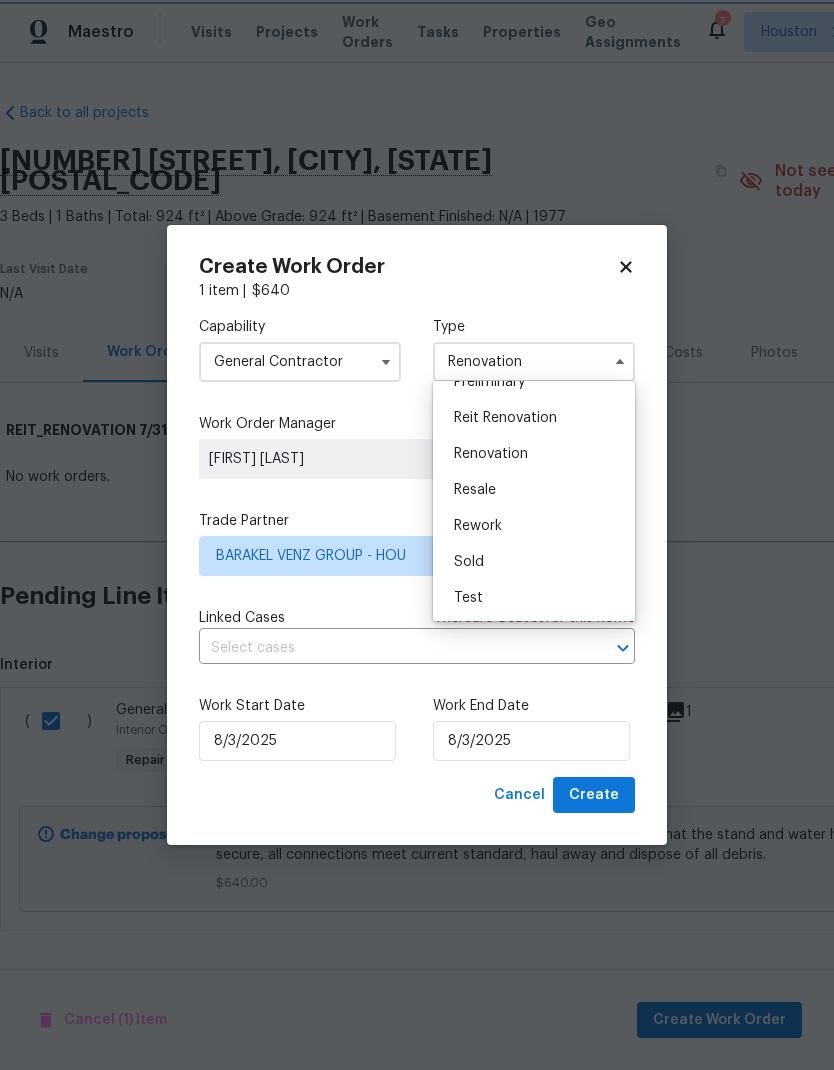 type on "Reit Renovation" 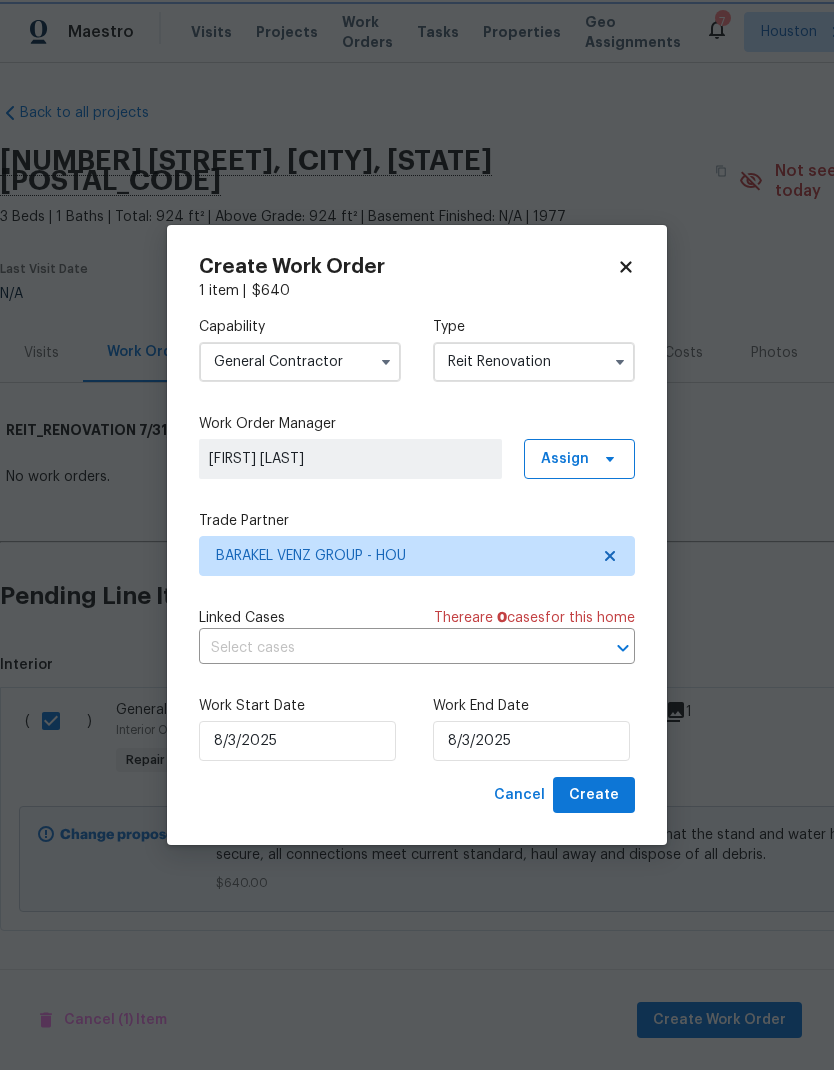 scroll, scrollTop: 0, scrollLeft: 0, axis: both 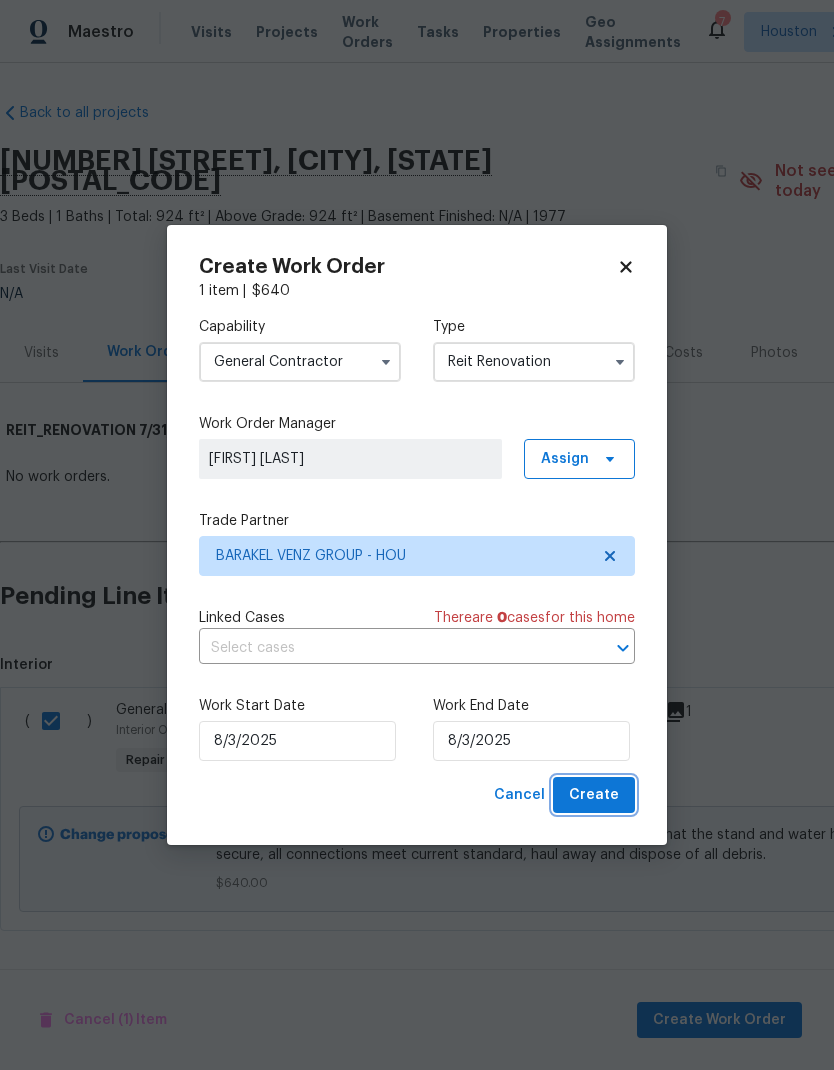 click on "Create" at bounding box center (594, 795) 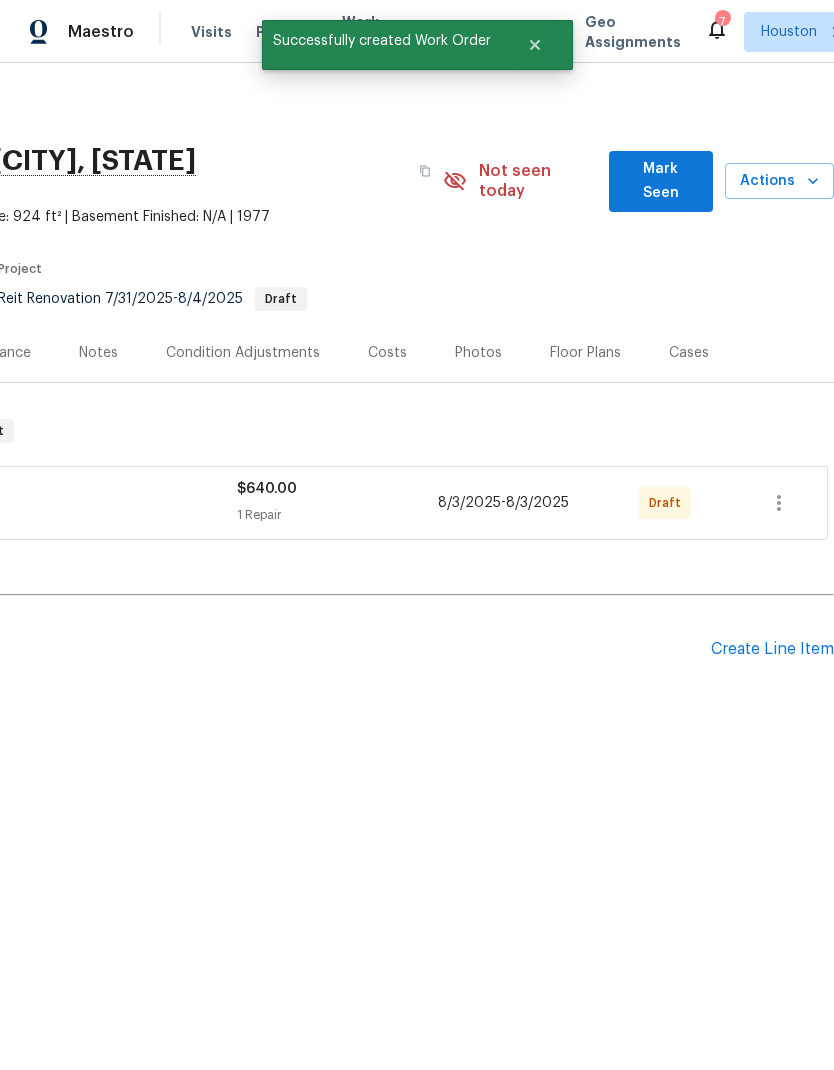 scroll, scrollTop: 0, scrollLeft: 296, axis: horizontal 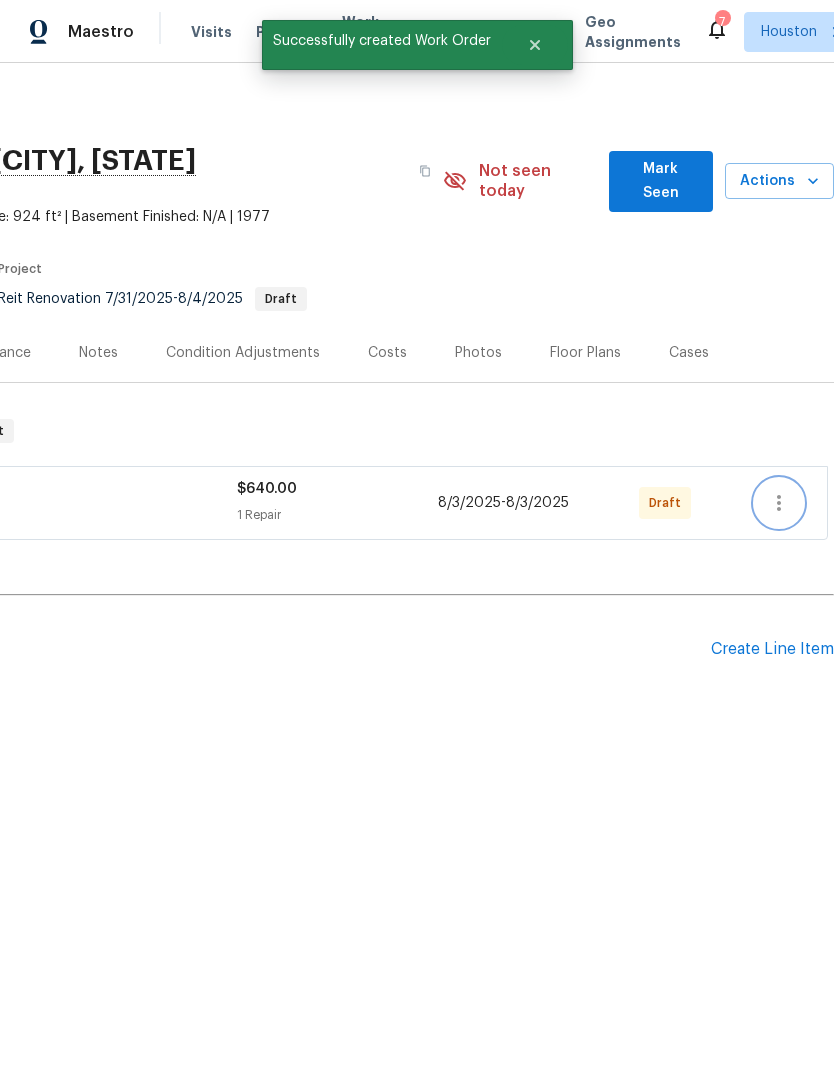click 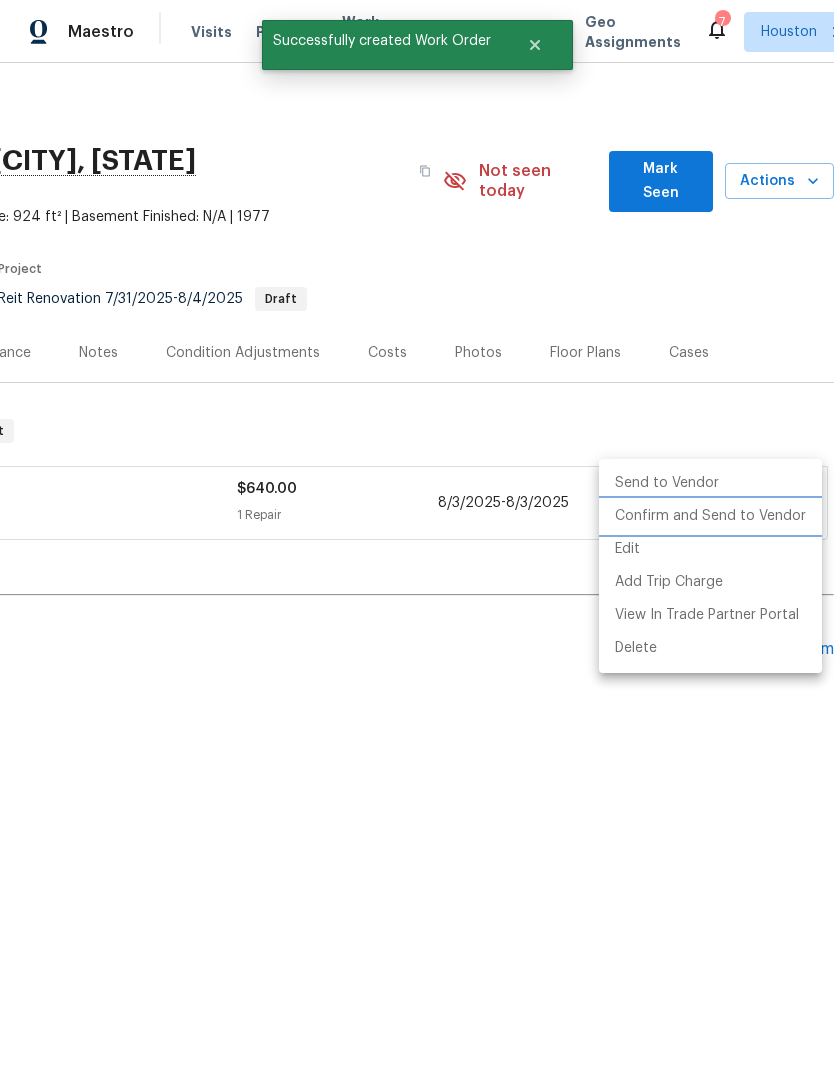 click on "Confirm and Send to Vendor" at bounding box center [710, 516] 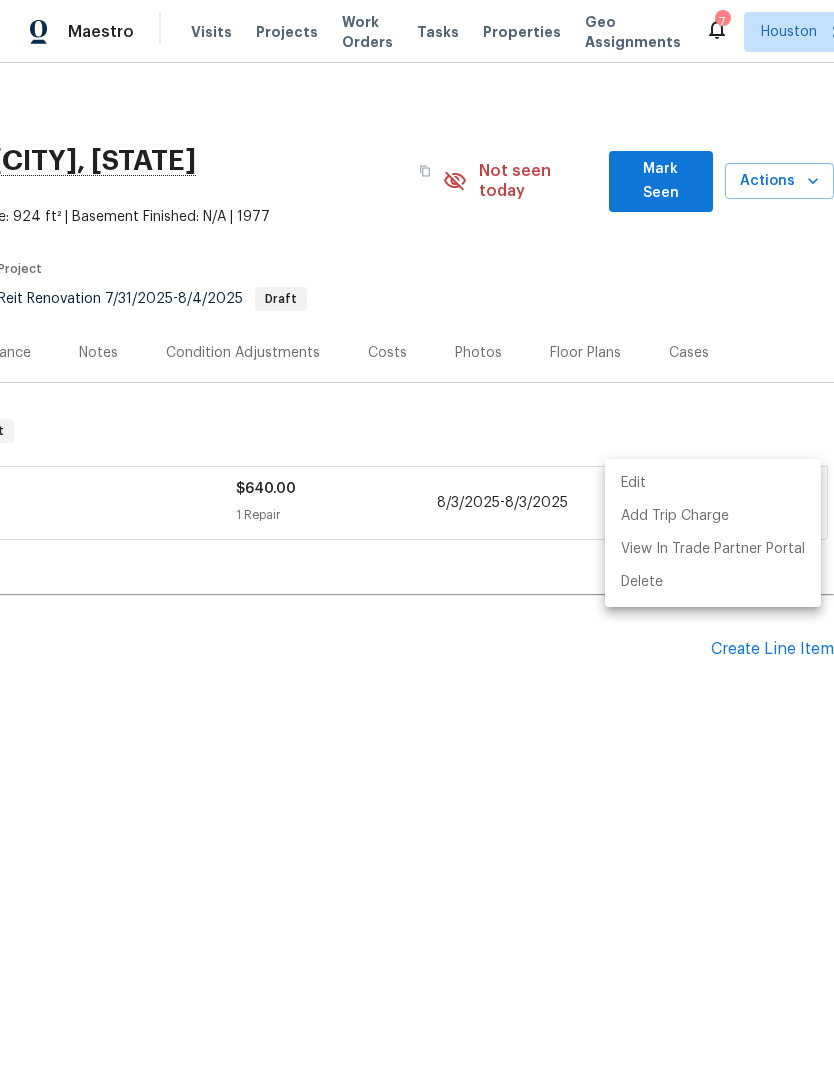 click at bounding box center [417, 535] 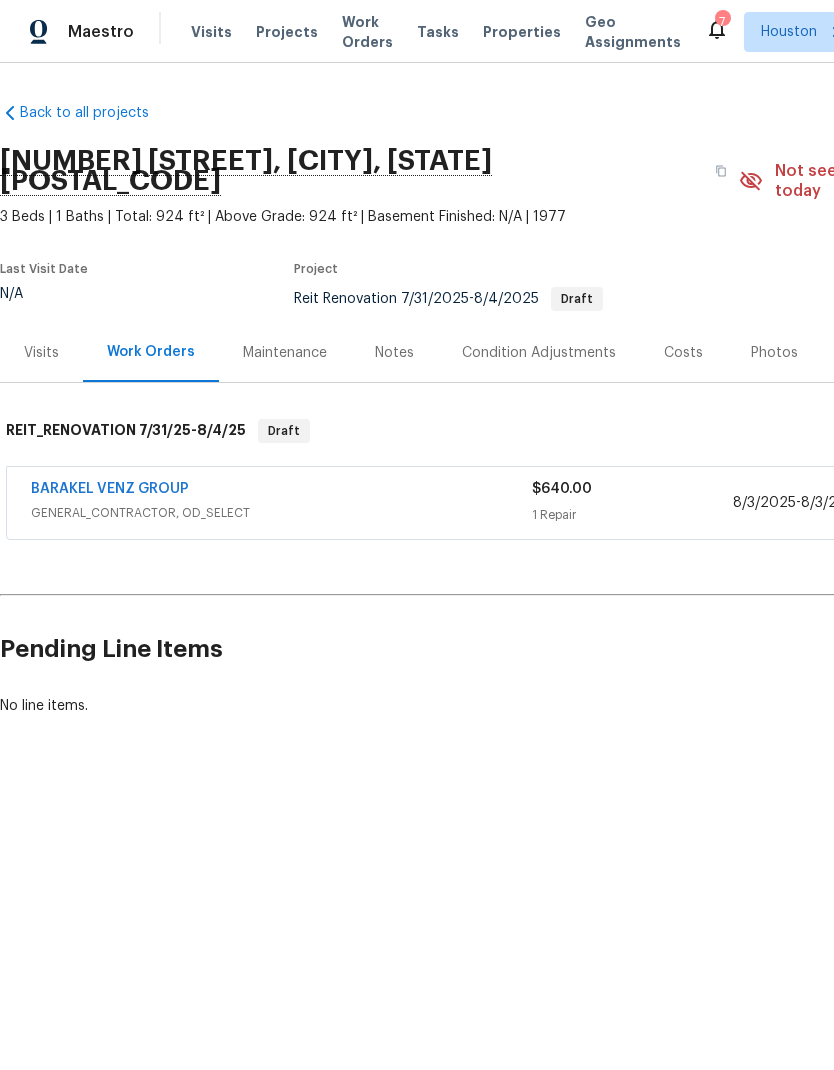 scroll, scrollTop: 0, scrollLeft: 0, axis: both 